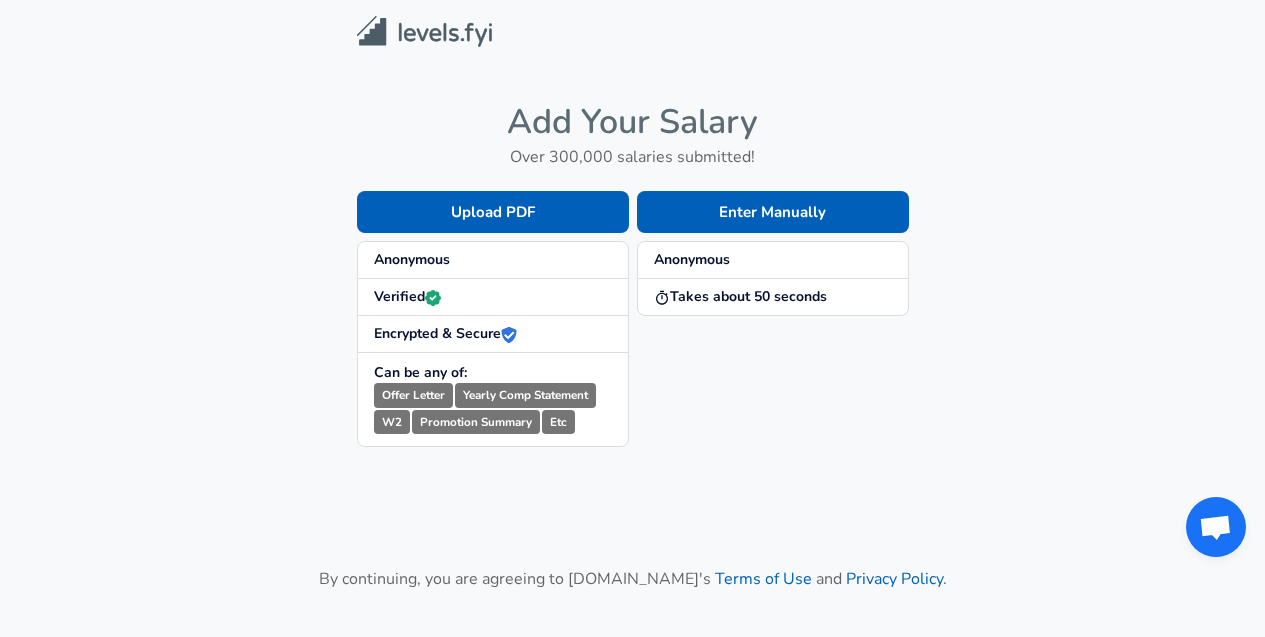 scroll, scrollTop: 0, scrollLeft: 0, axis: both 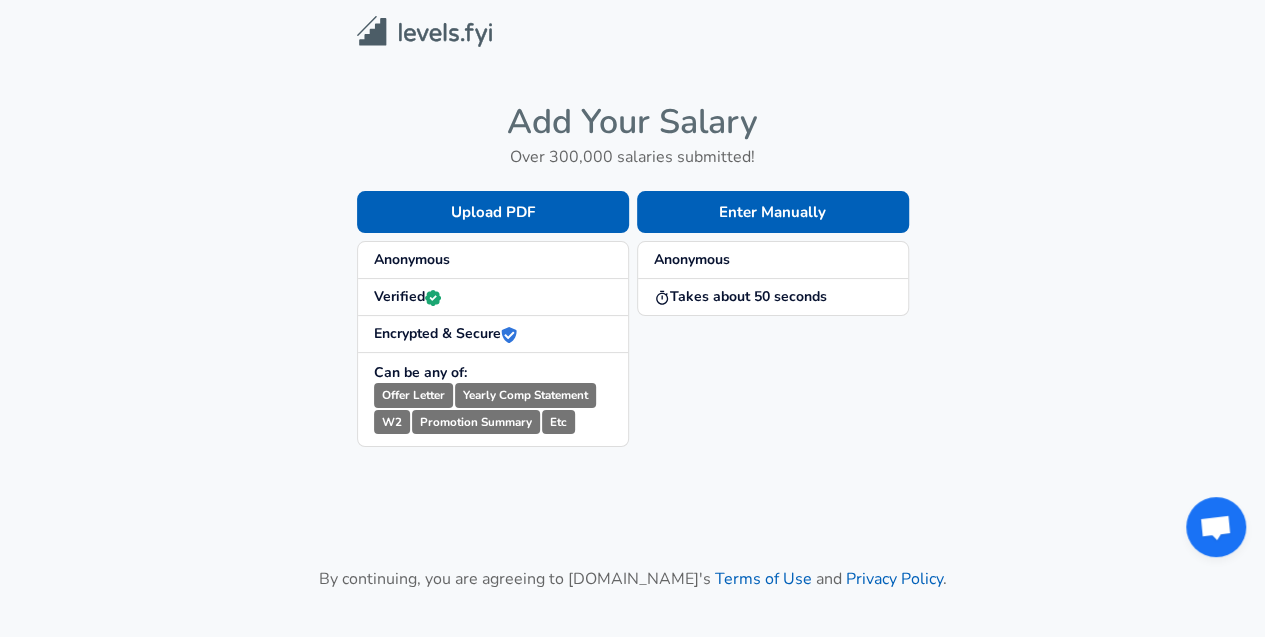 click on "Anonymous" at bounding box center (412, 259) 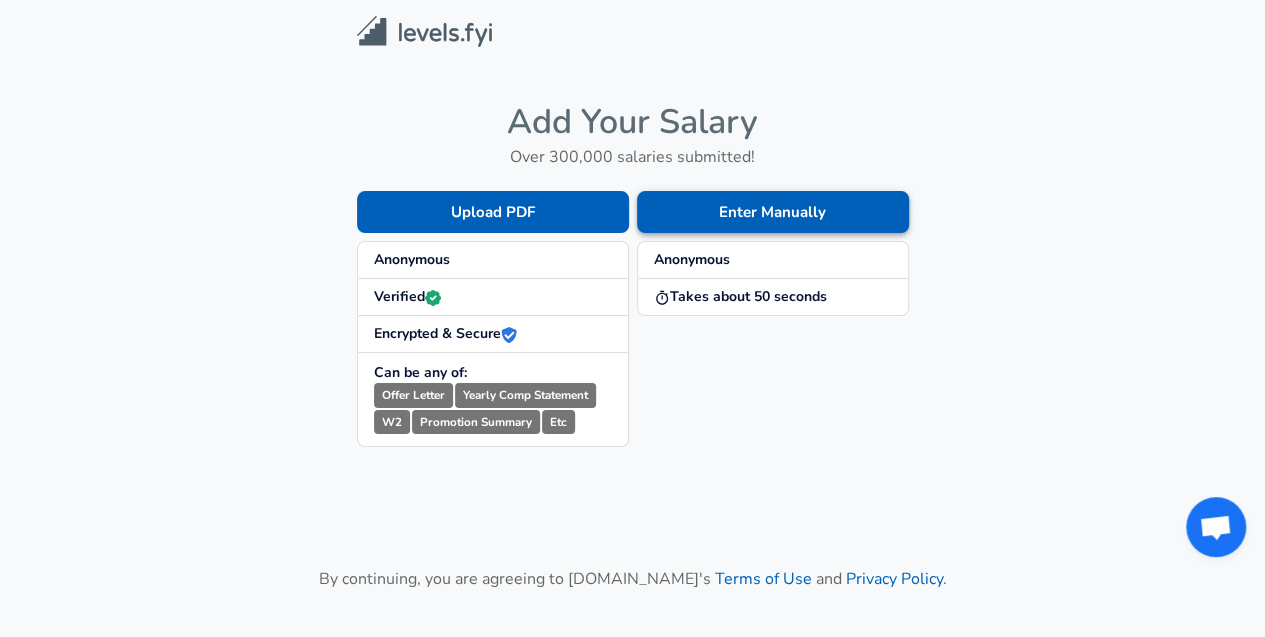 click on "Enter Manually" at bounding box center (773, 212) 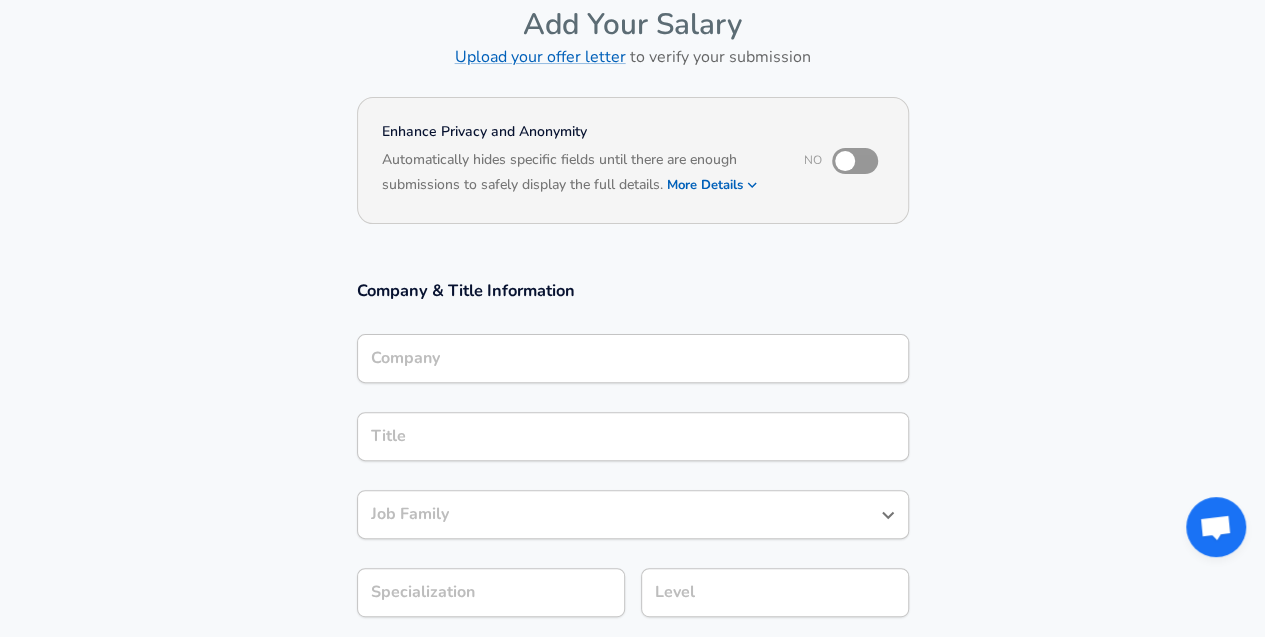 click on "Company" at bounding box center (633, 358) 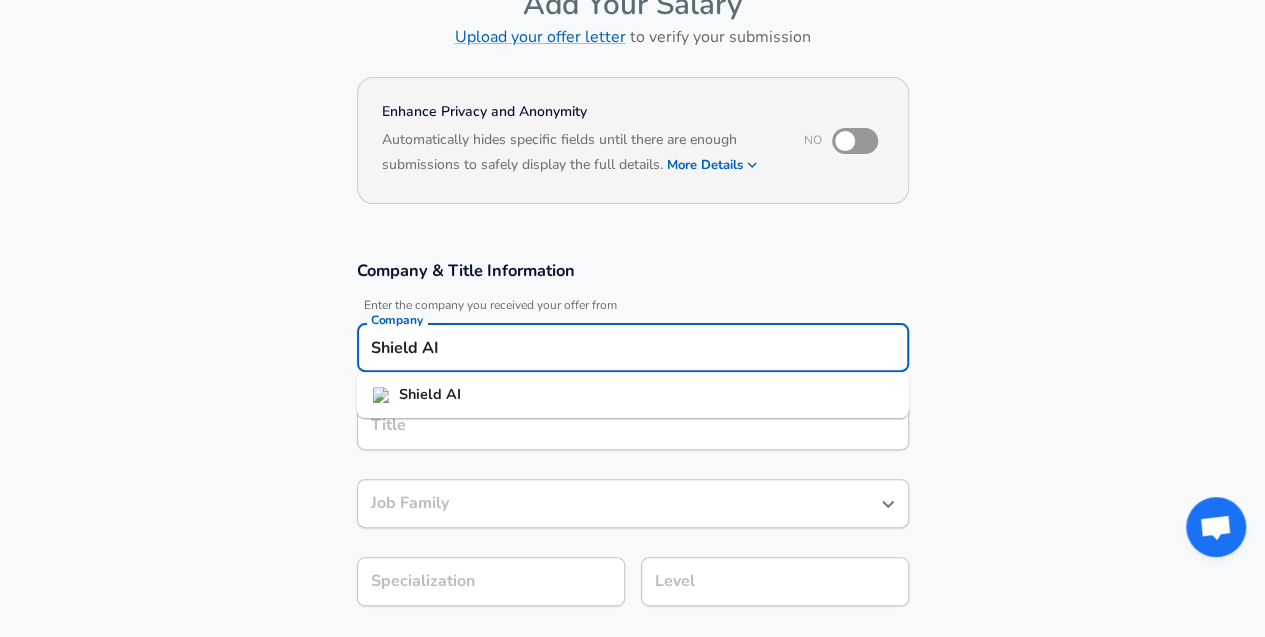click on "Shield     AI" at bounding box center (633, 395) 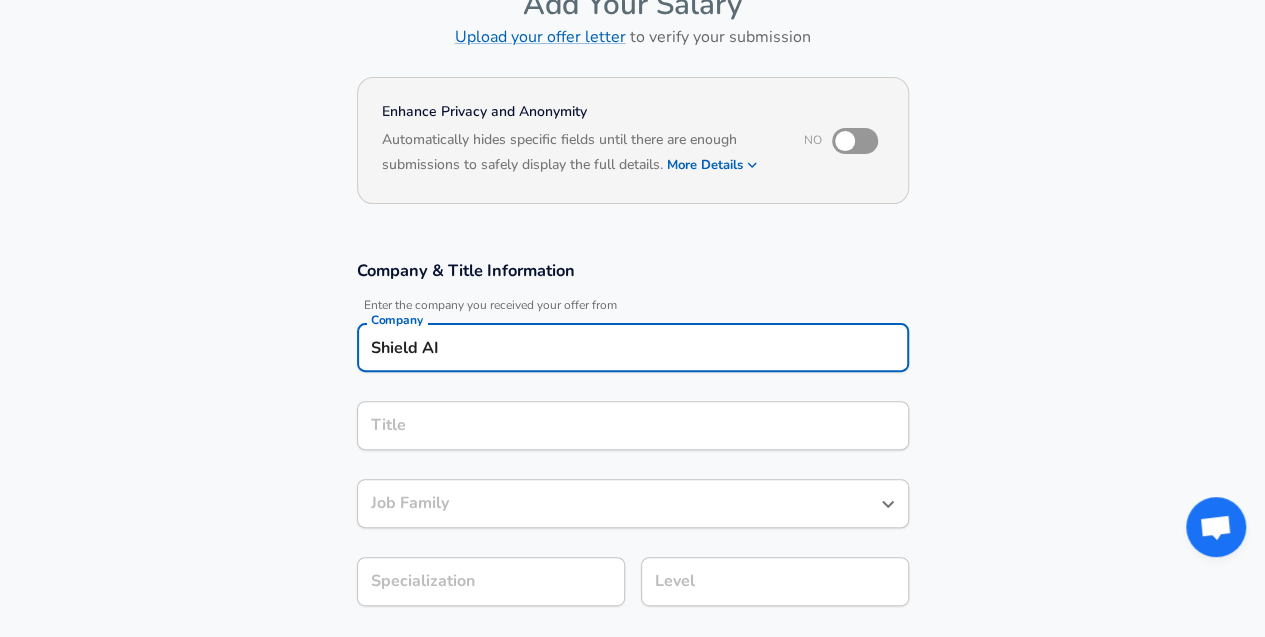 type on "Shield AI" 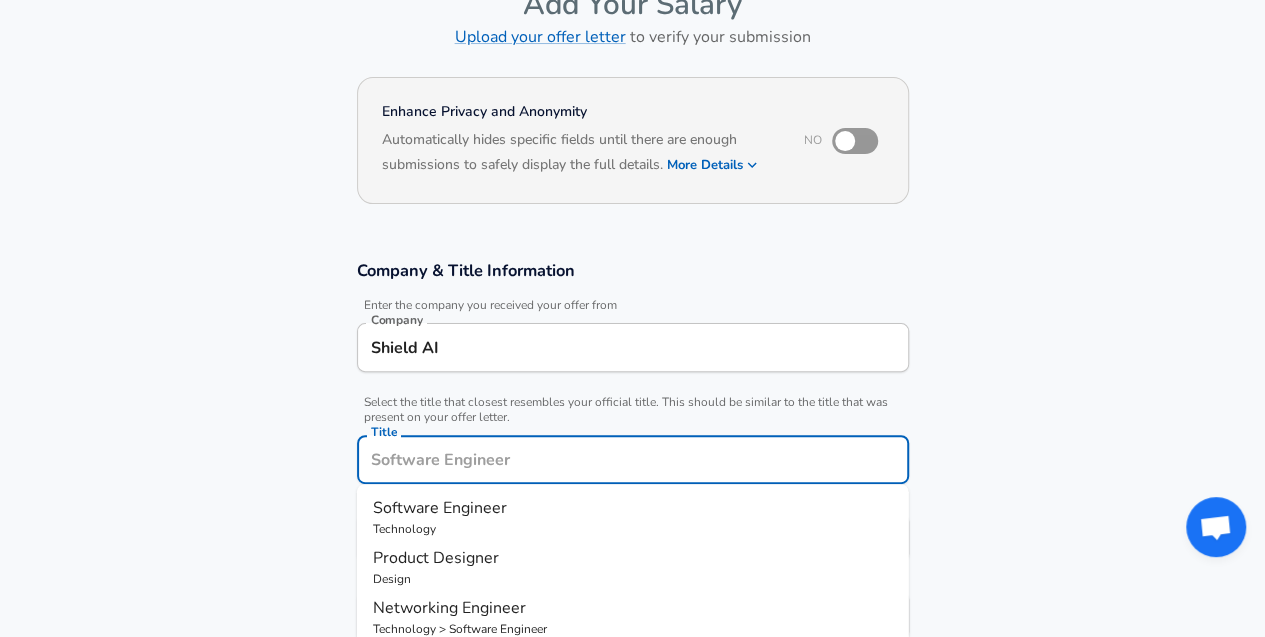 scroll, scrollTop: 160, scrollLeft: 0, axis: vertical 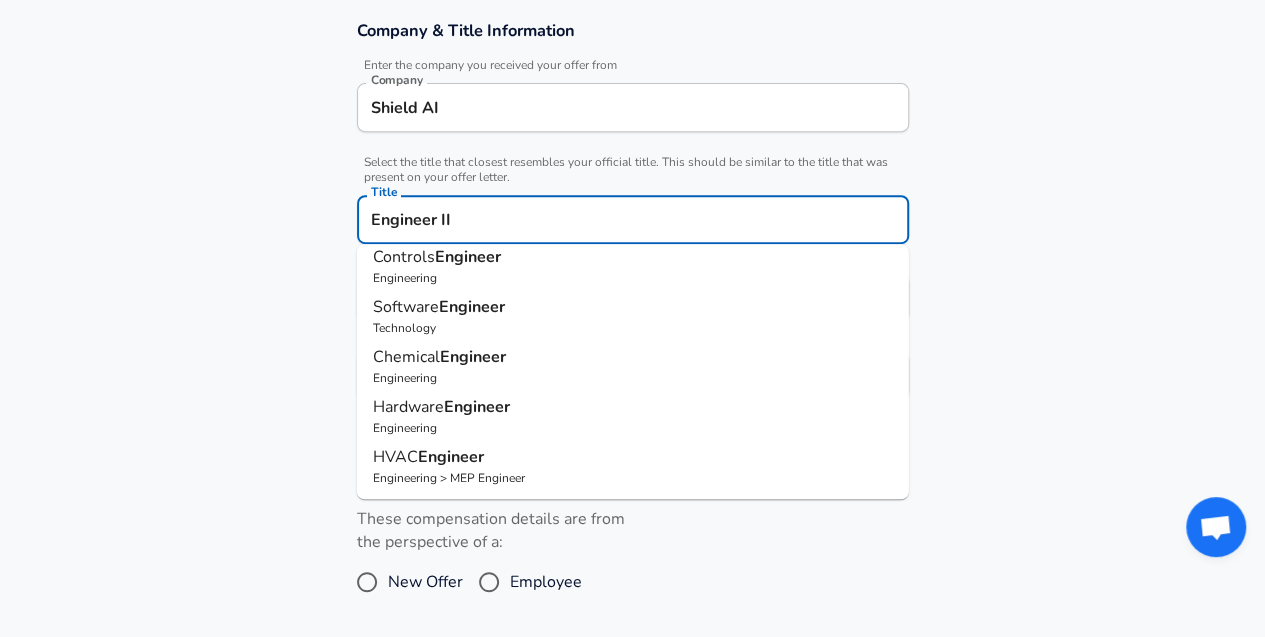 type on "Engineer II" 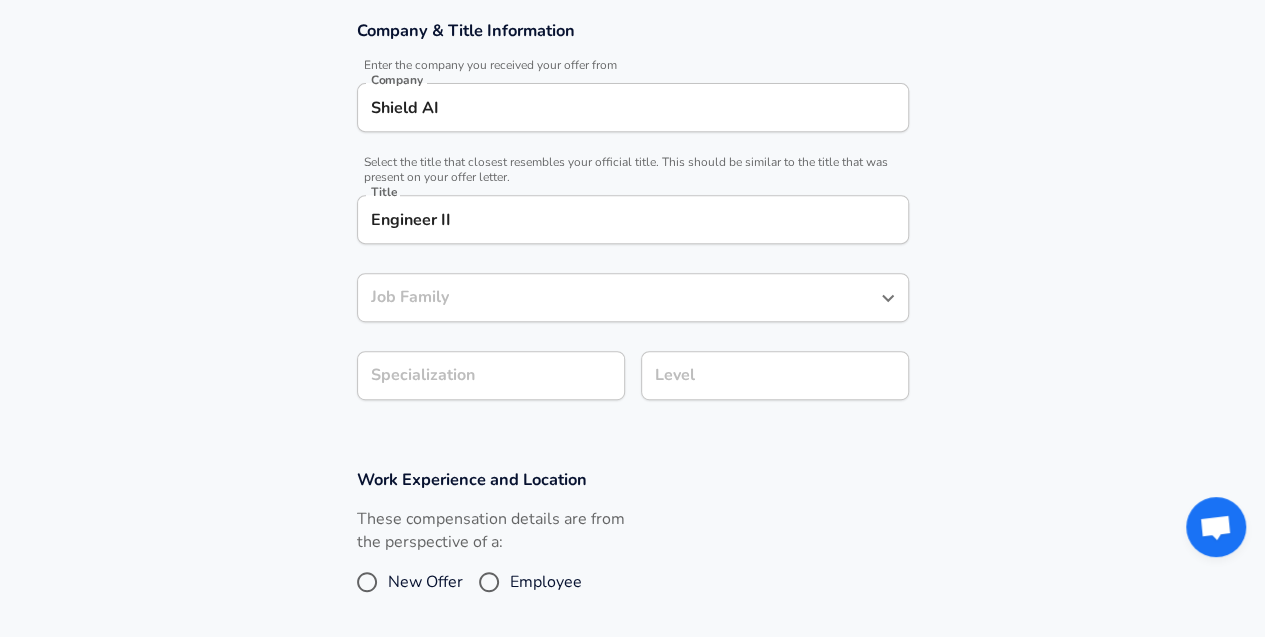 click on "Job Family" at bounding box center [633, 297] 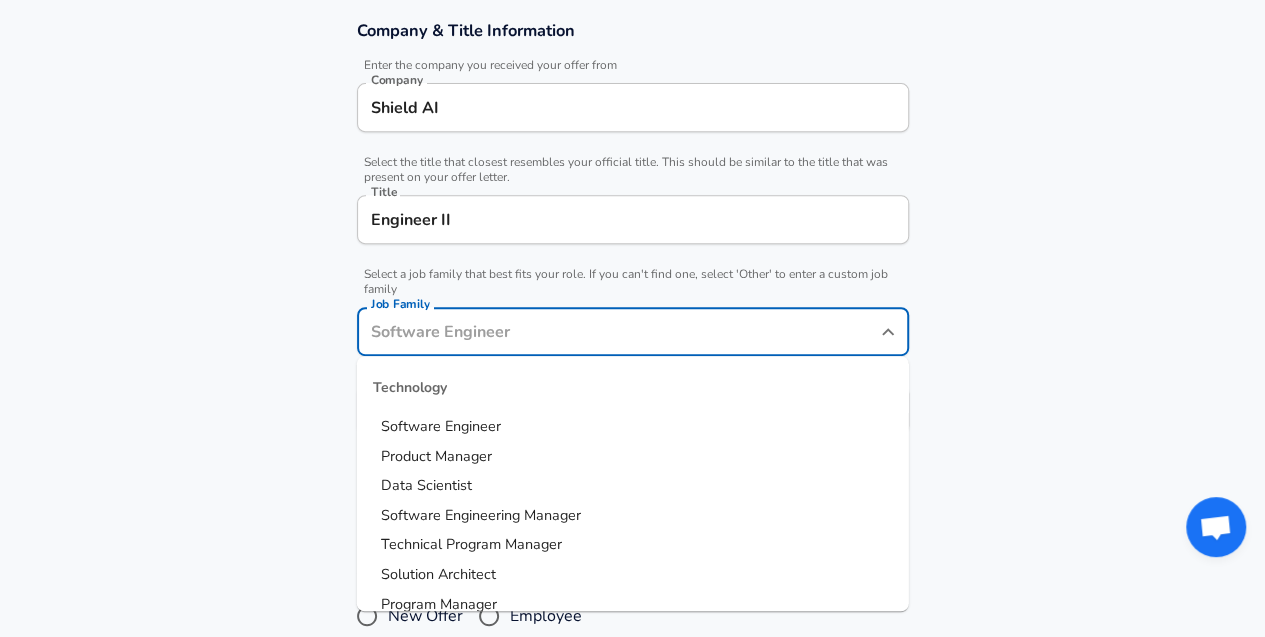 scroll, scrollTop: 400, scrollLeft: 0, axis: vertical 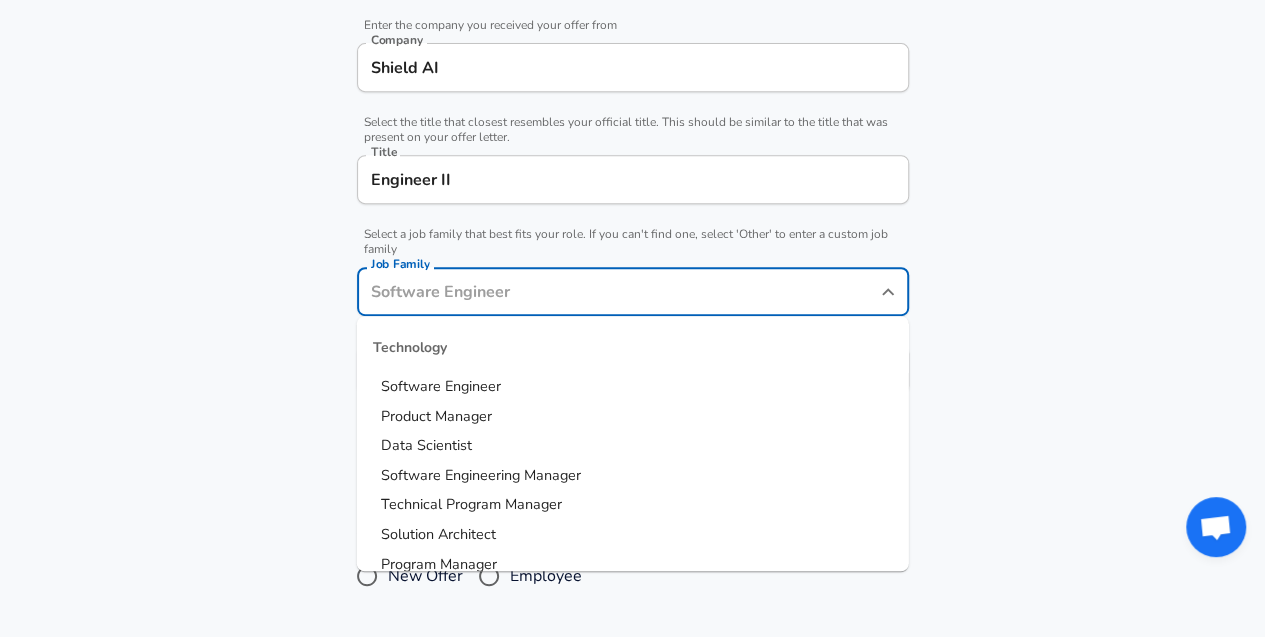 click on "Software Engineer" at bounding box center (633, 387) 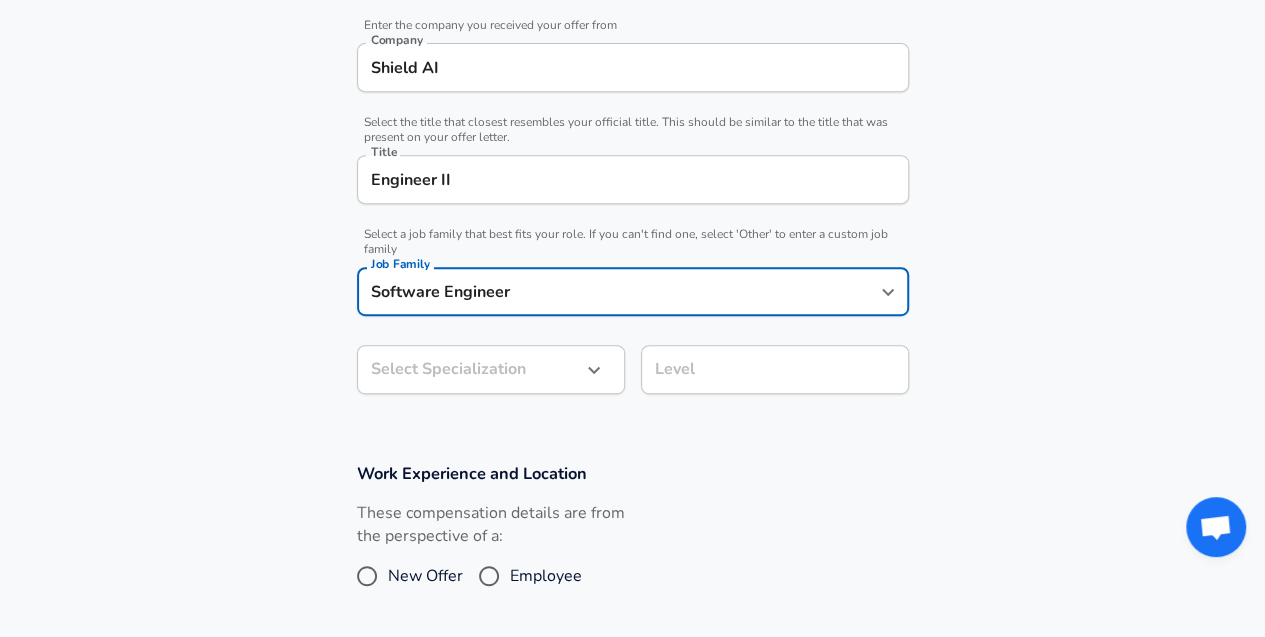 click on "Software Engineer" at bounding box center [618, 291] 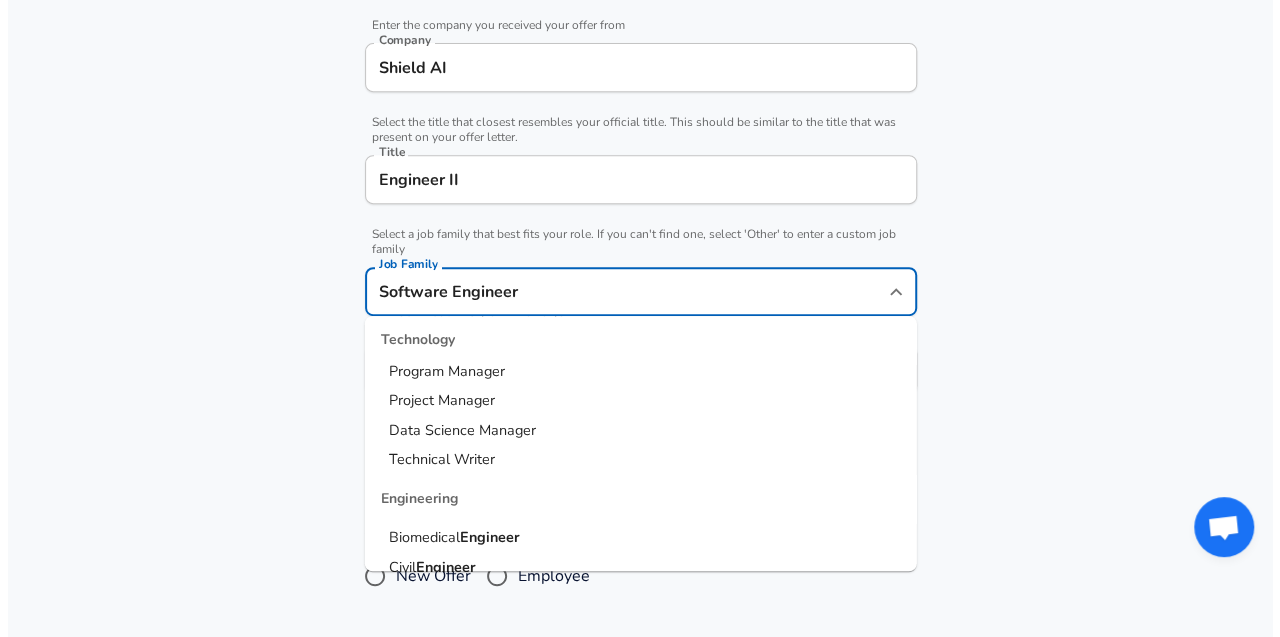 scroll, scrollTop: 0, scrollLeft: 0, axis: both 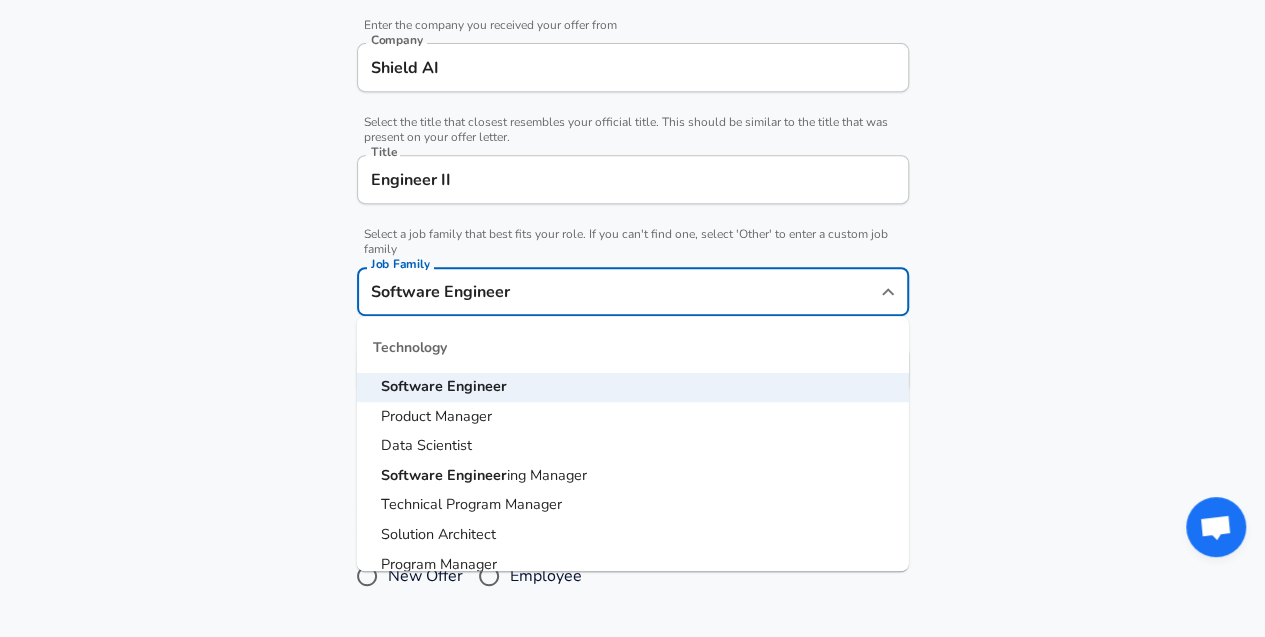 click on "Software     Engineer" at bounding box center [633, 387] 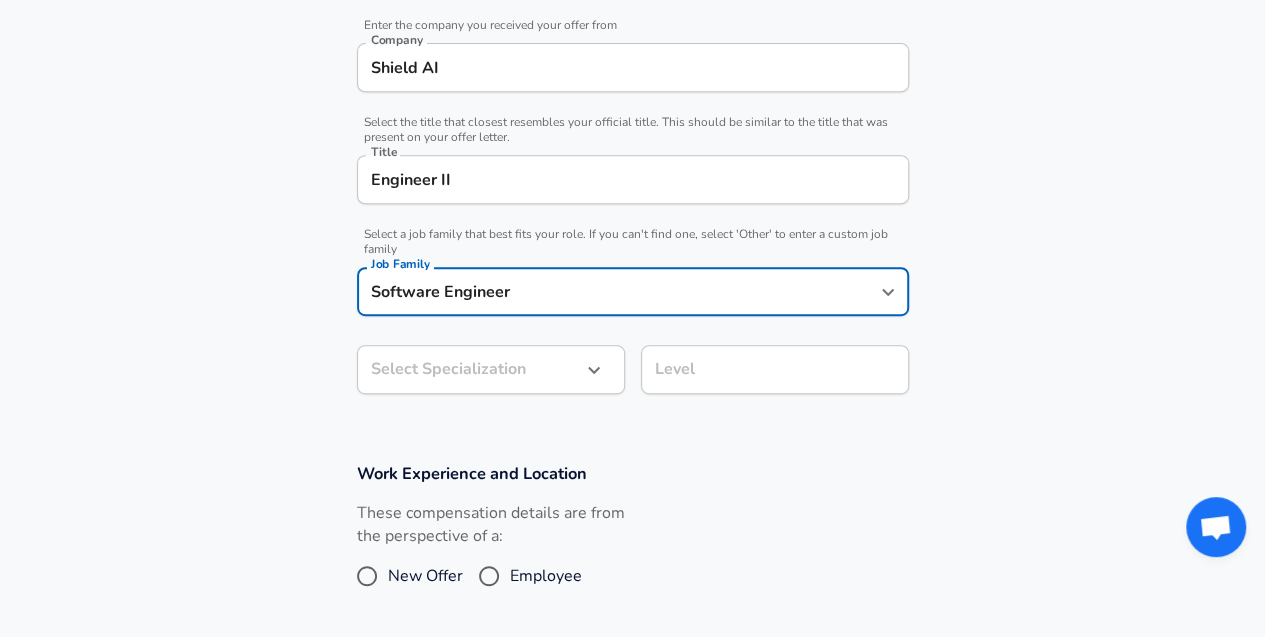click on "Company & Title Information   Enter the company you received your offer from Company Shield AI Company   Select the title that closest resembles your official title. This should be similar to the title that was present on your offer letter. Title Engineer II Title   Select a job family that best fits your role. If you can't find one, select 'Other' to enter a custom job family Job Family Software Engineer Job Family Select Specialization ​ Select Specialization Level Level" at bounding box center (632, 197) 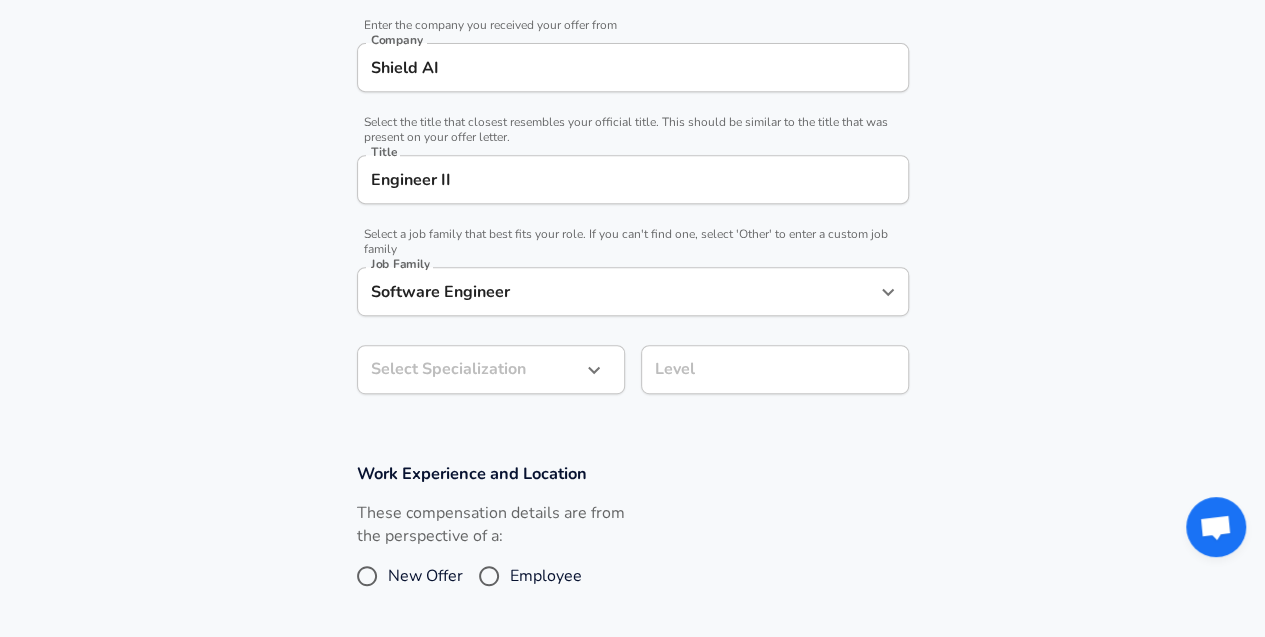 click 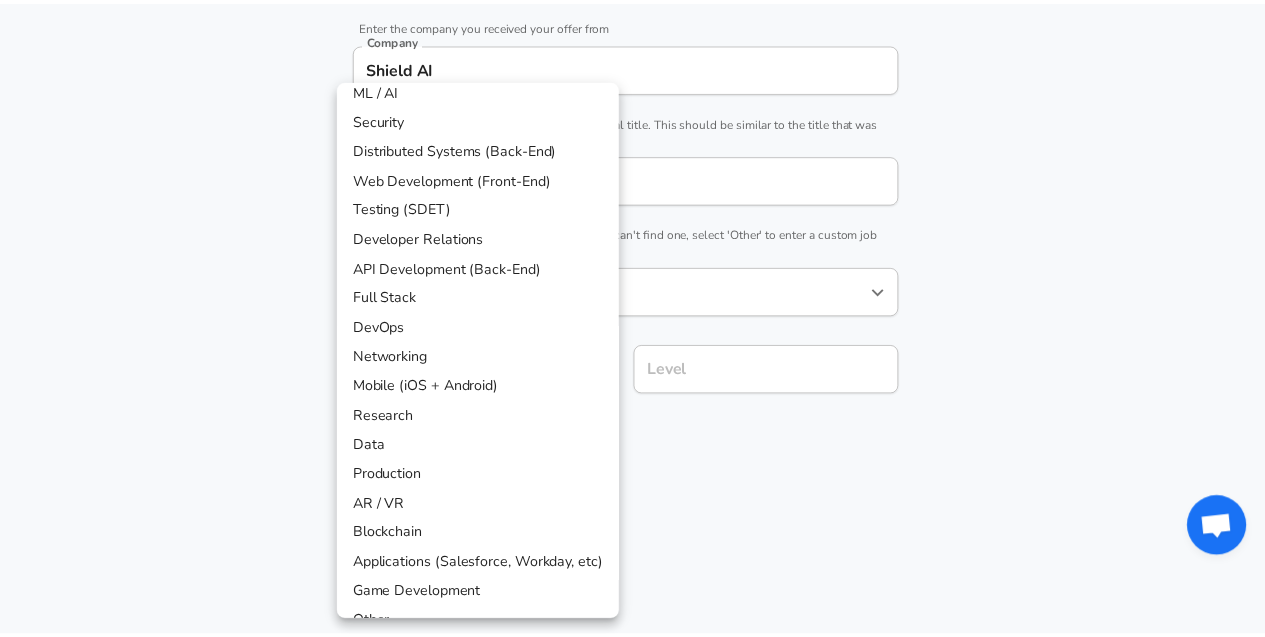 scroll, scrollTop: 0, scrollLeft: 0, axis: both 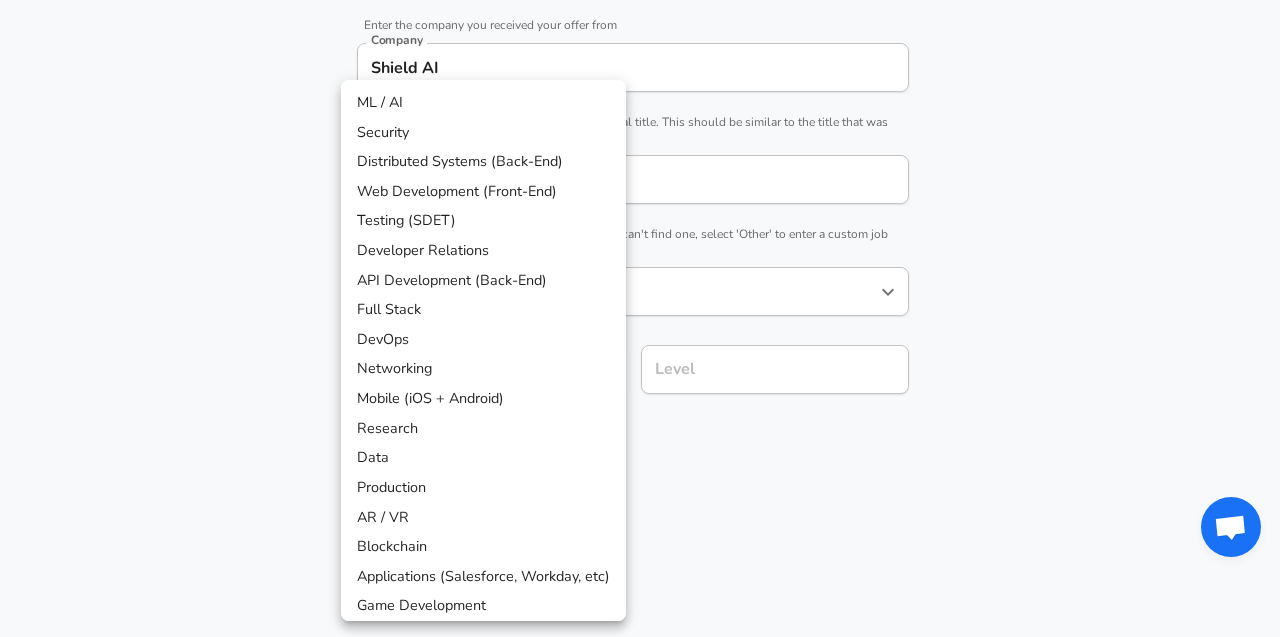 click on "ML / AI" at bounding box center (483, 103) 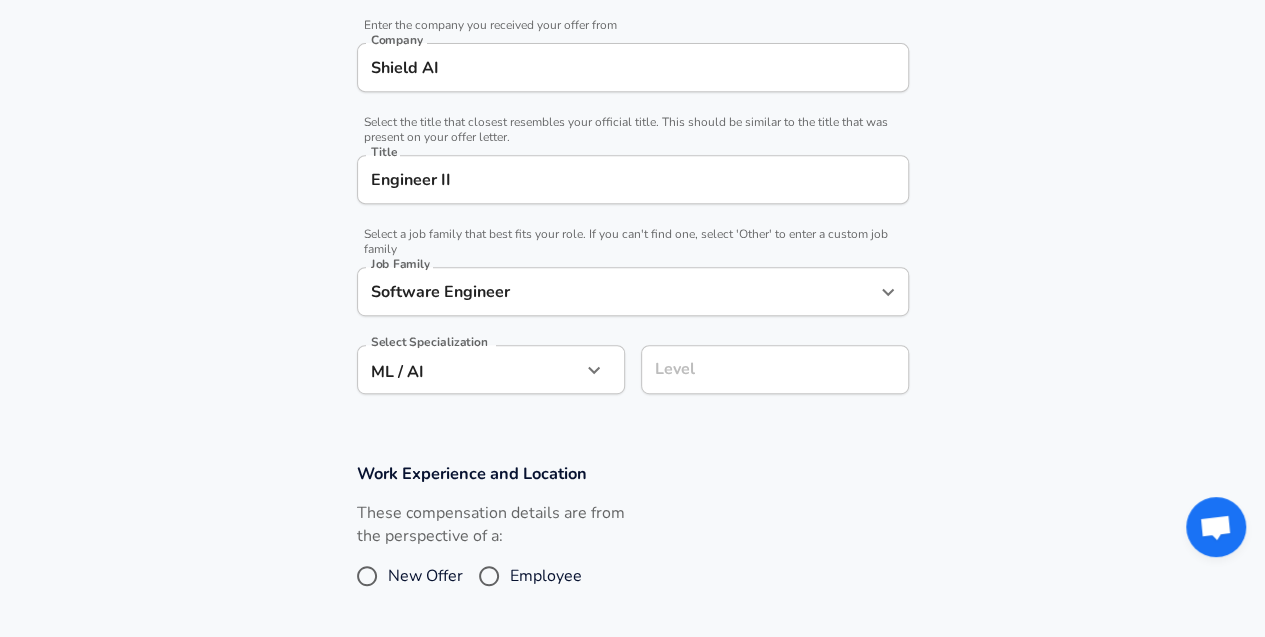 click on "Company & Title Information   Enter the company you received your offer from Company Shield AI Company   Select the title that closest resembles your official title. This should be similar to the title that was present on your offer letter. Title Engineer II Title   Select a job family that best fits your role. If you can't find one, select 'Other' to enter a custom job family Job Family Software Engineer Job Family Select Specialization ML / AI ML / AI Select Specialization Level Level" at bounding box center [632, 197] 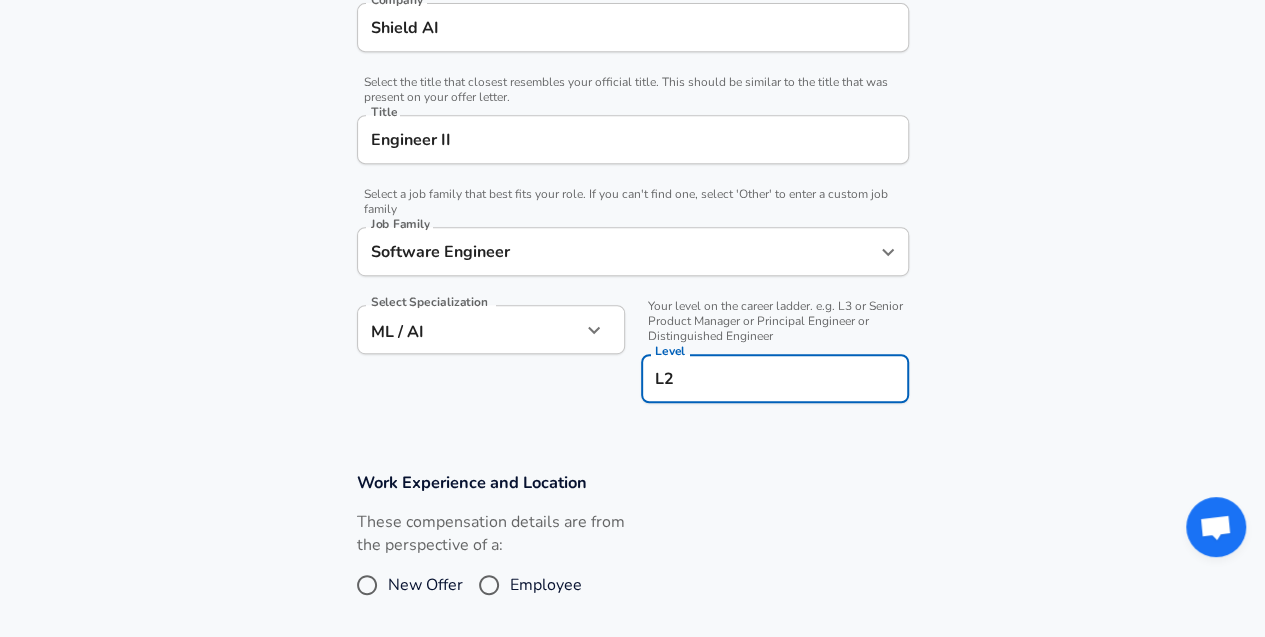 type on "L2" 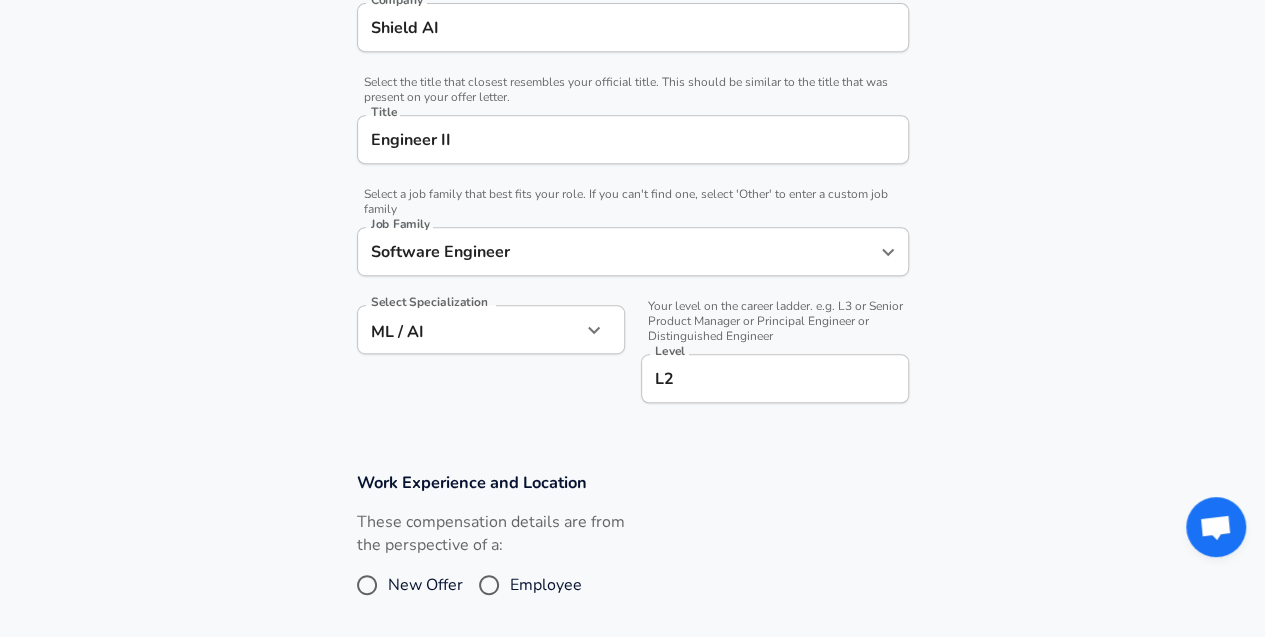 scroll, scrollTop: 340, scrollLeft: 0, axis: vertical 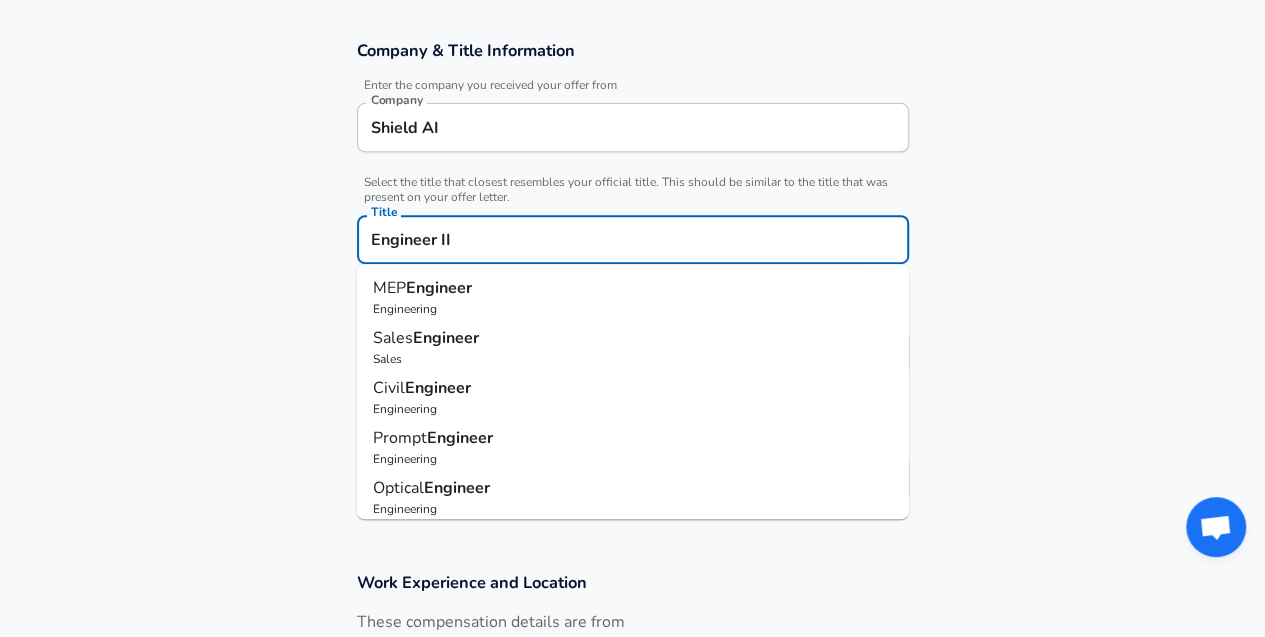 click on "Engineer II" at bounding box center (633, 239) 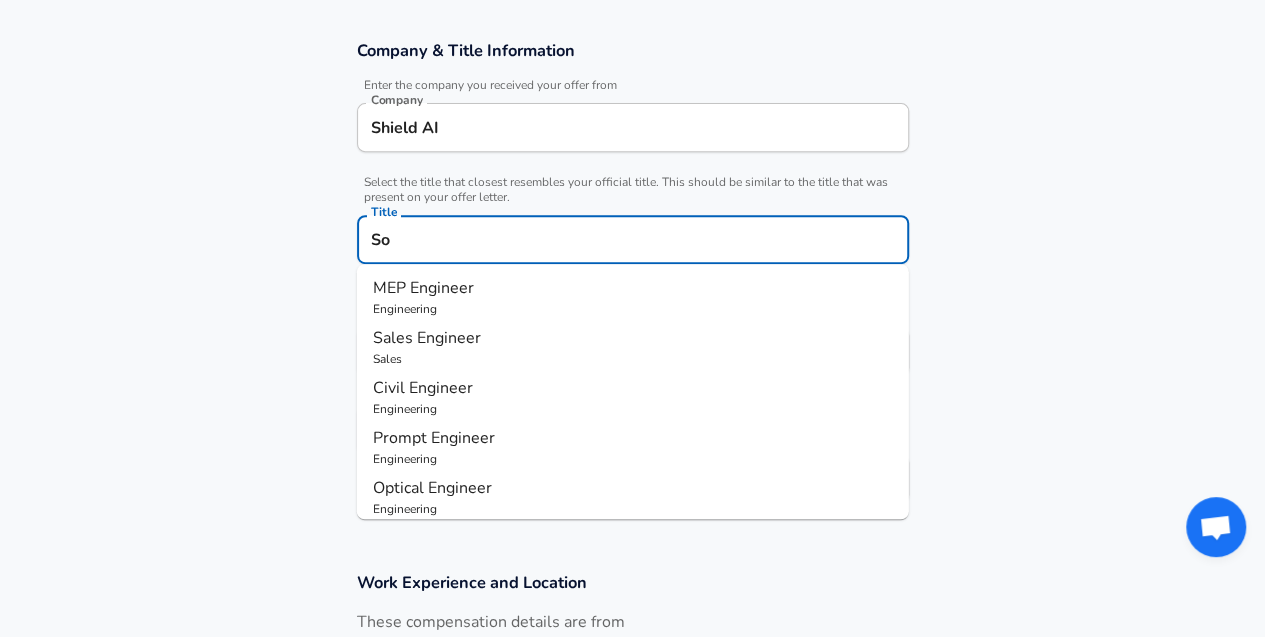 type on "S" 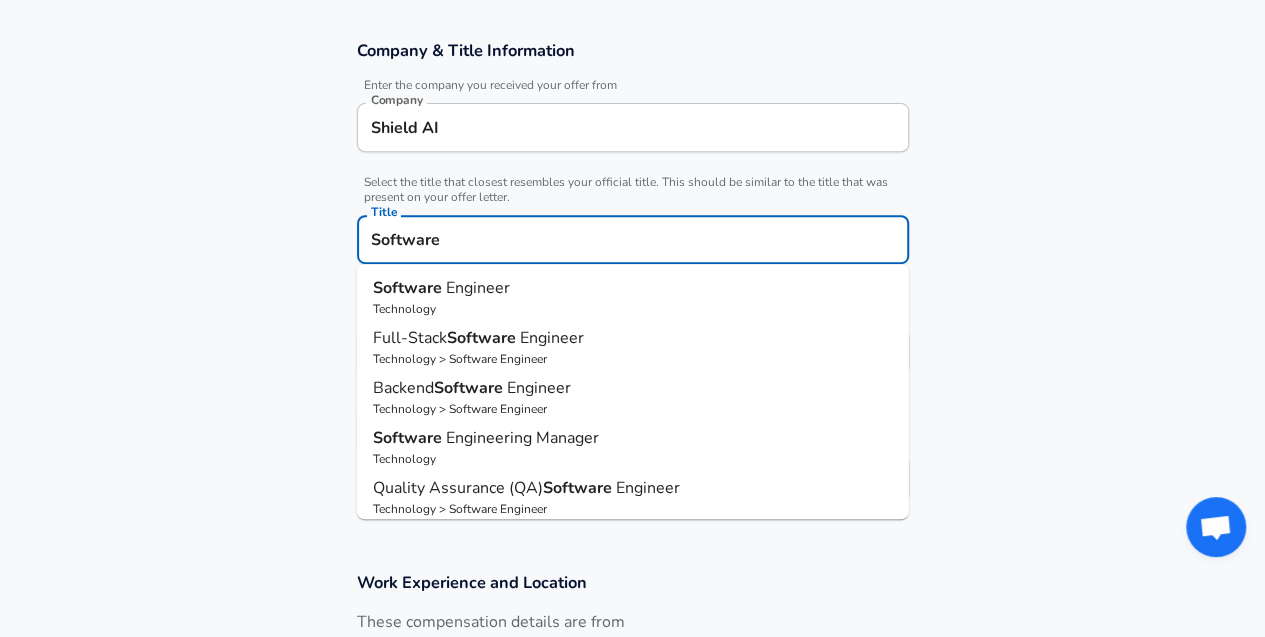 click on "Full-Stack  Software    Engineer Technology > Software Engineer" at bounding box center [633, 347] 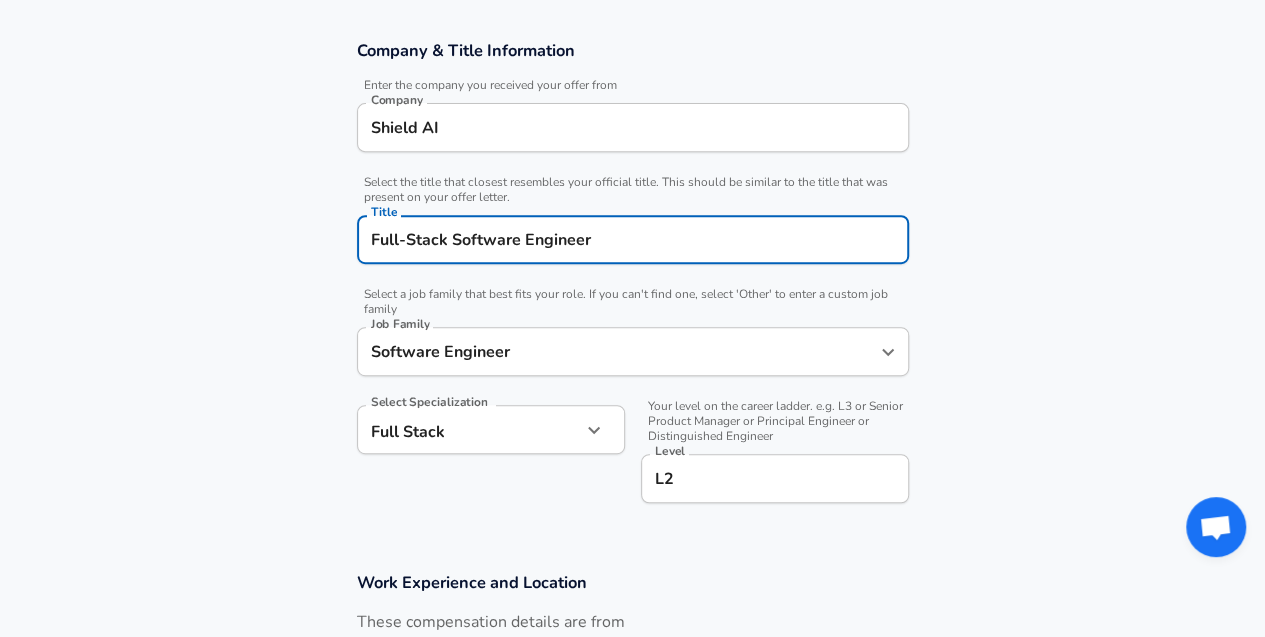 click on "Full-Stack Software Engineer" at bounding box center (633, 239) 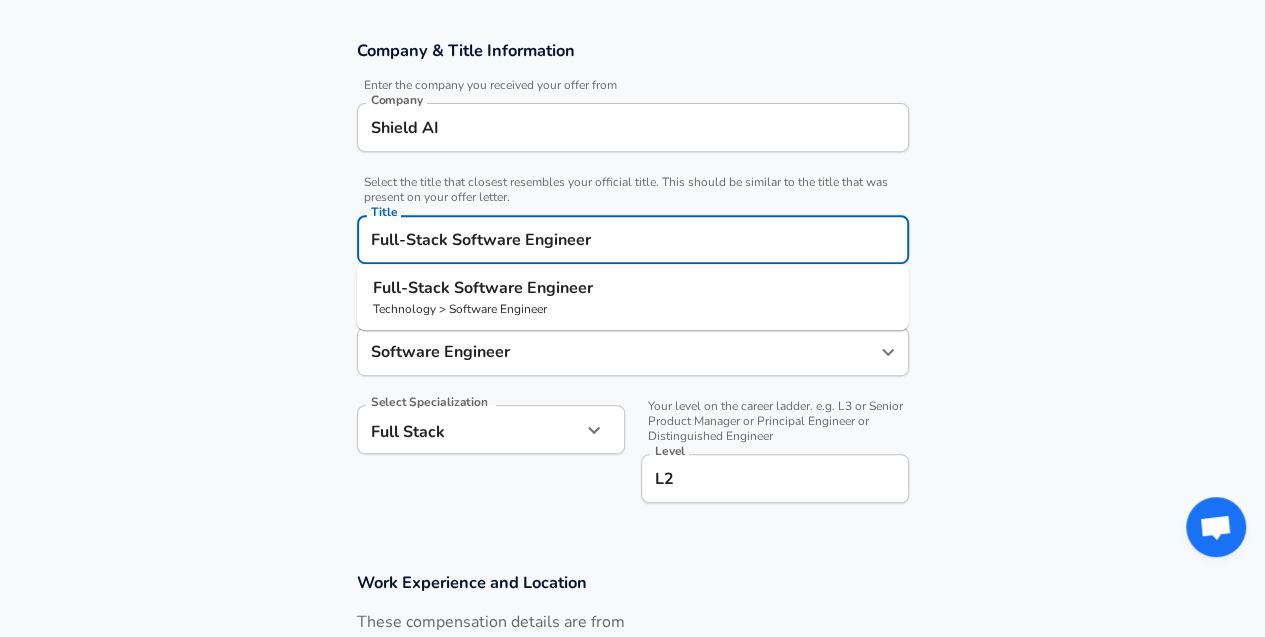 click on "Full-Stack Software Engineer" at bounding box center [633, 239] 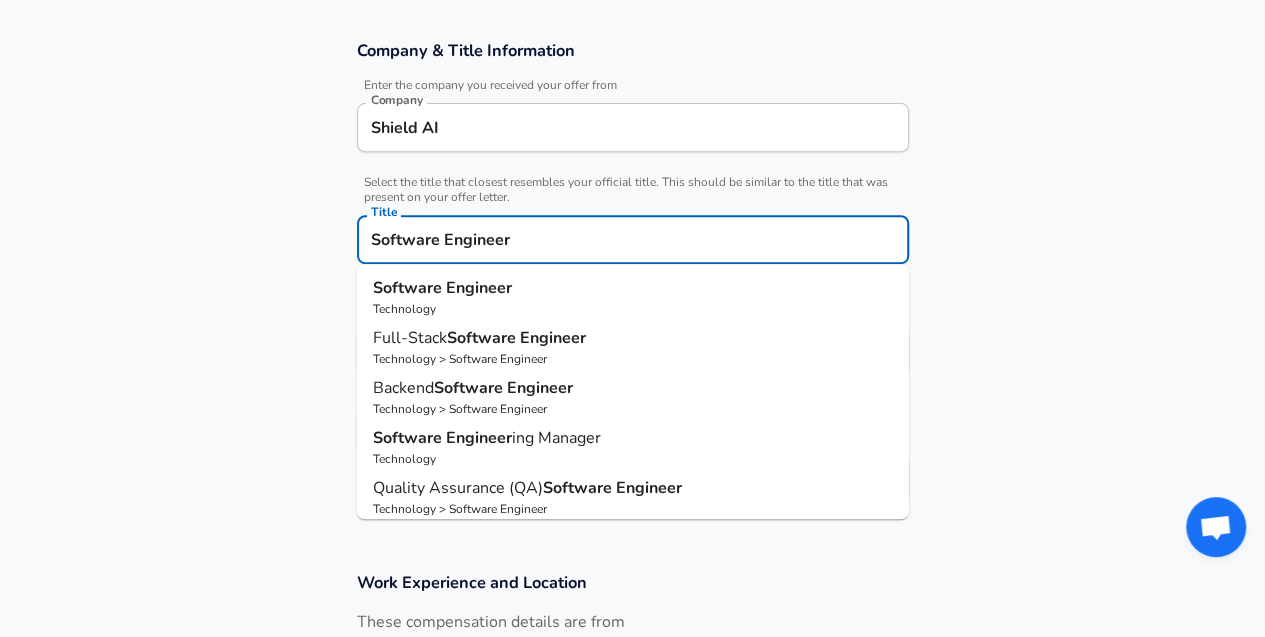 click on "Software     Engineer" at bounding box center (633, 288) 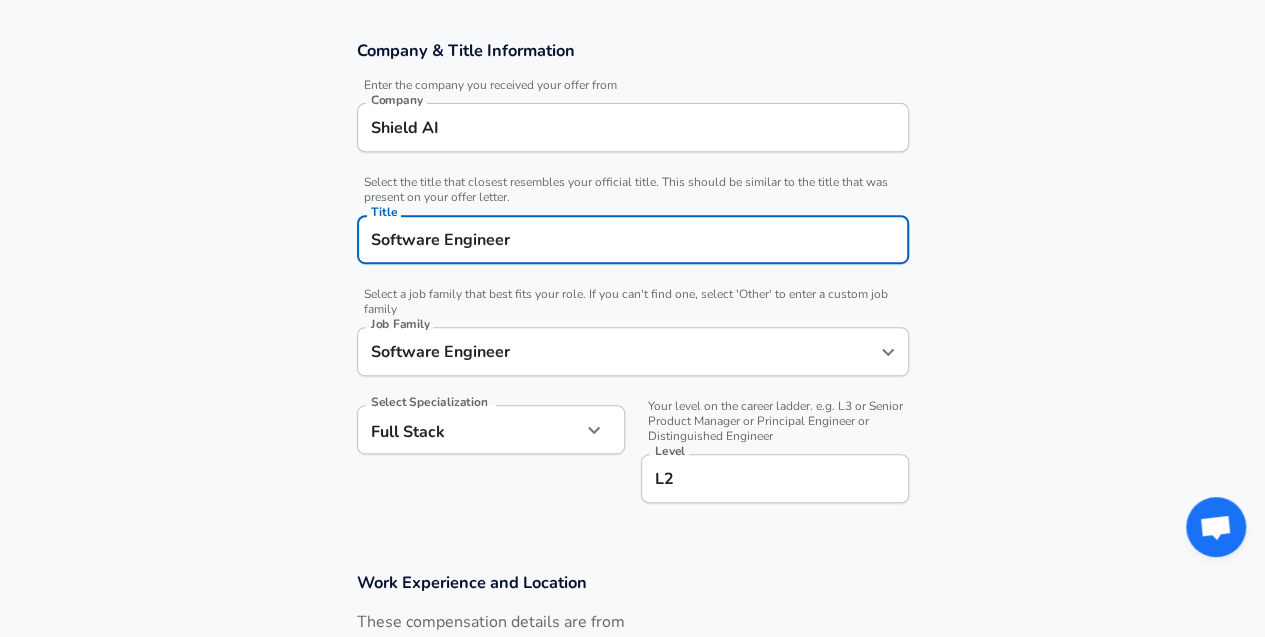 type on "Software Engineer" 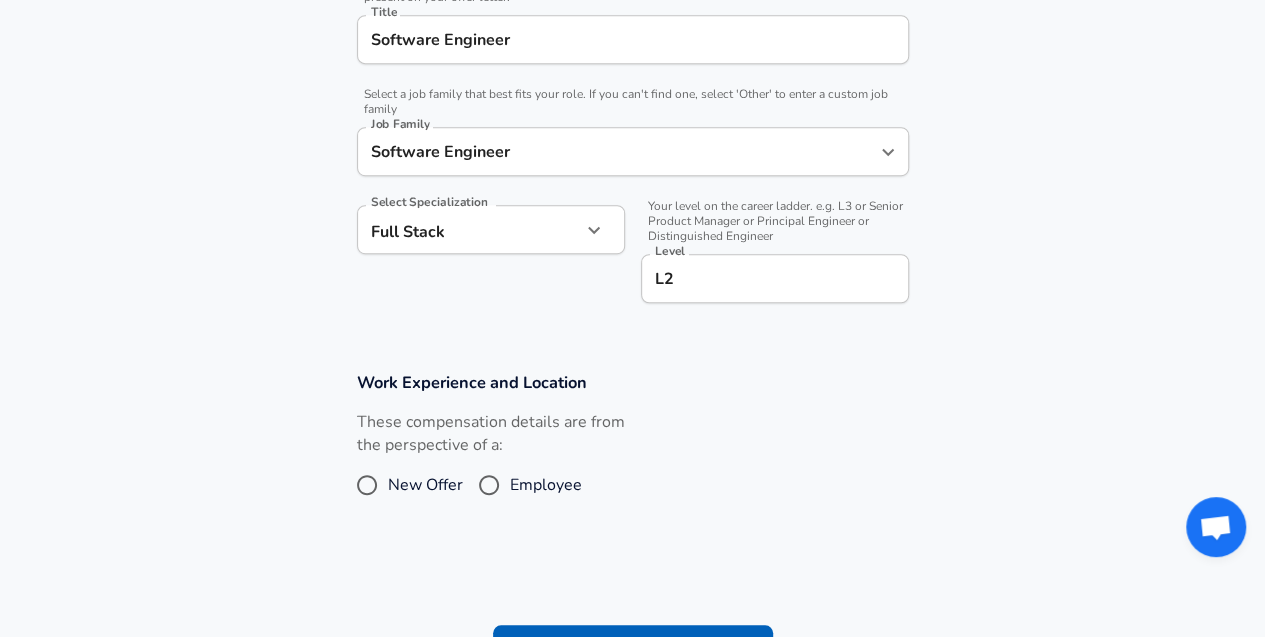 click on "Company & Title Information   Enter the company you received your offer from Company Shield AI Company   Select the title that closest resembles your official title. This should be similar to the title that was present on your offer letter. Title Software Engineer Title   Select a job family that best fits your role. If you can't find one, select 'Other' to enter a custom job family Job Family Software Engineer Job Family Select Specialization Full Stack Full Stack Select Specialization   Your level on the career ladder. e.g. L3 or Senior Product Manager or Principal Engineer or Distinguished Engineer Level L2 Level" at bounding box center [632, 82] 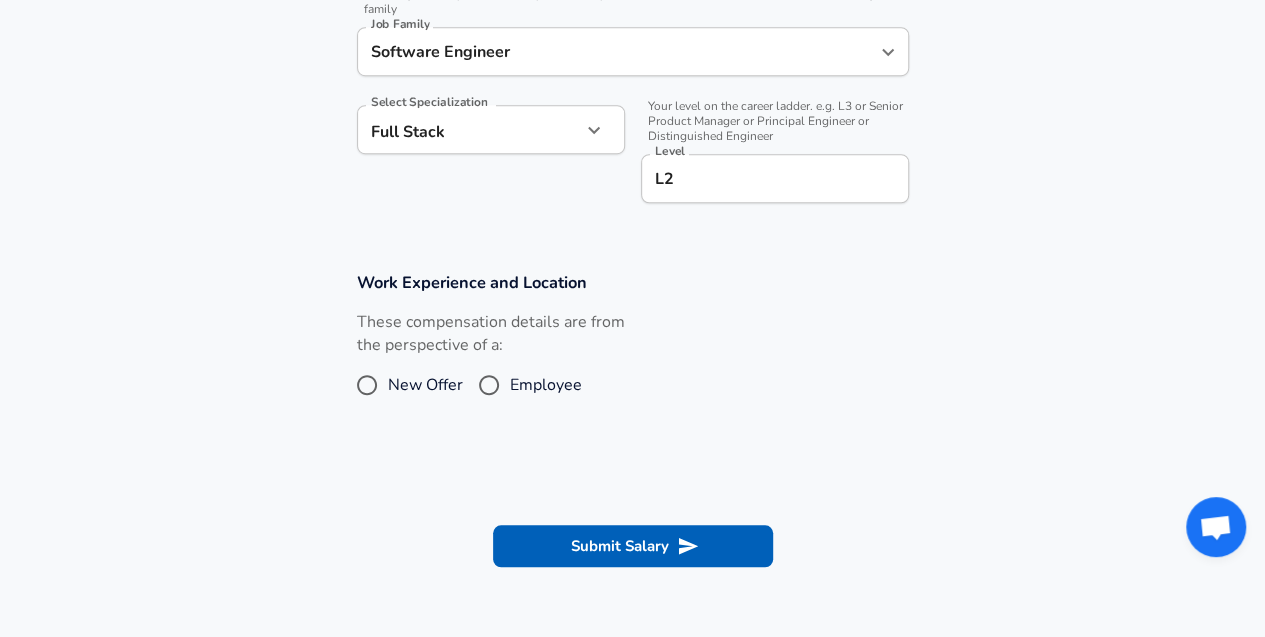 click on "Employee" at bounding box center [546, 385] 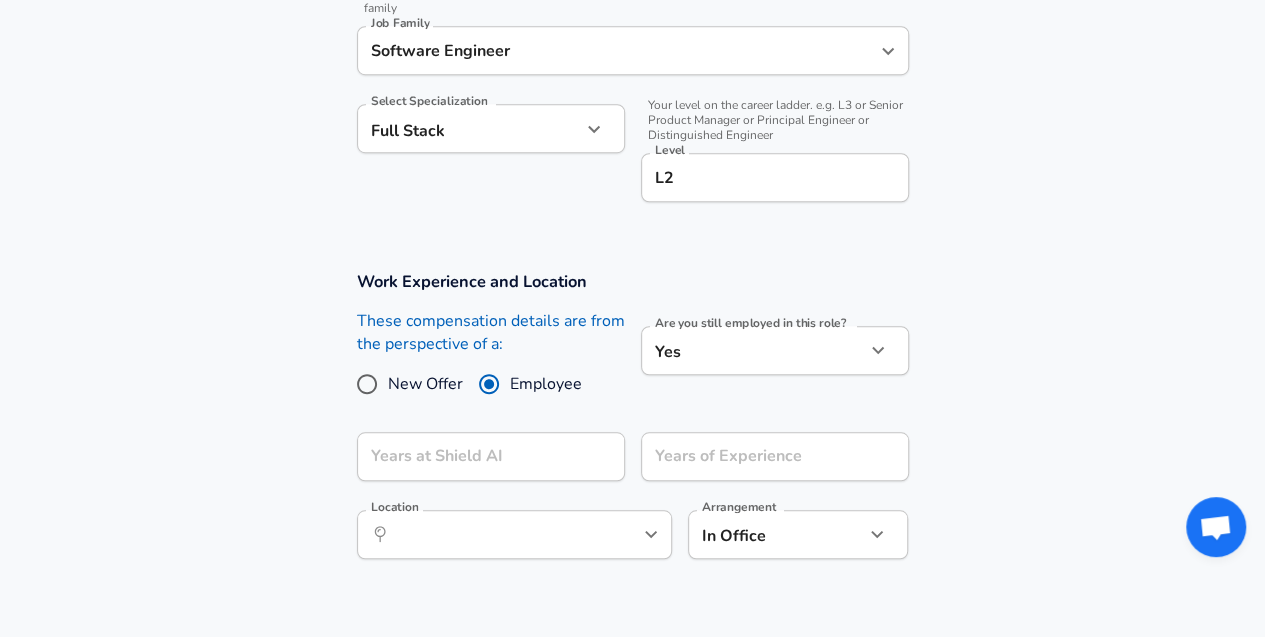 scroll, scrollTop: 740, scrollLeft: 0, axis: vertical 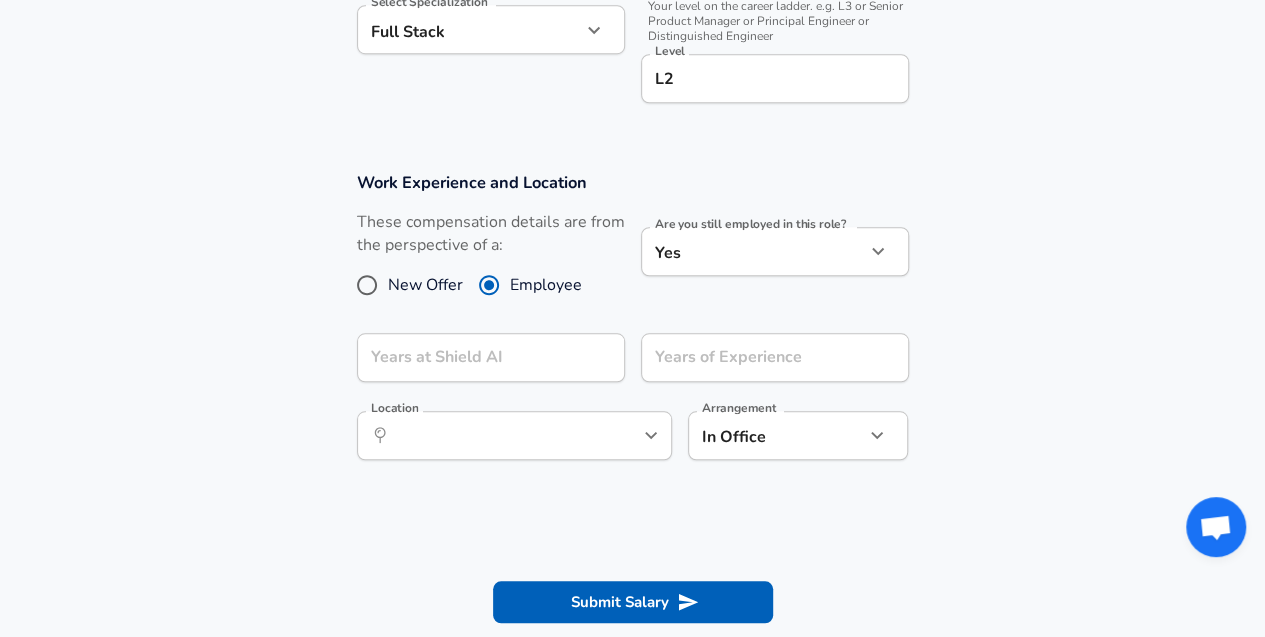 click on "Years at Shield AI Years at Shield AI" at bounding box center [483, 356] 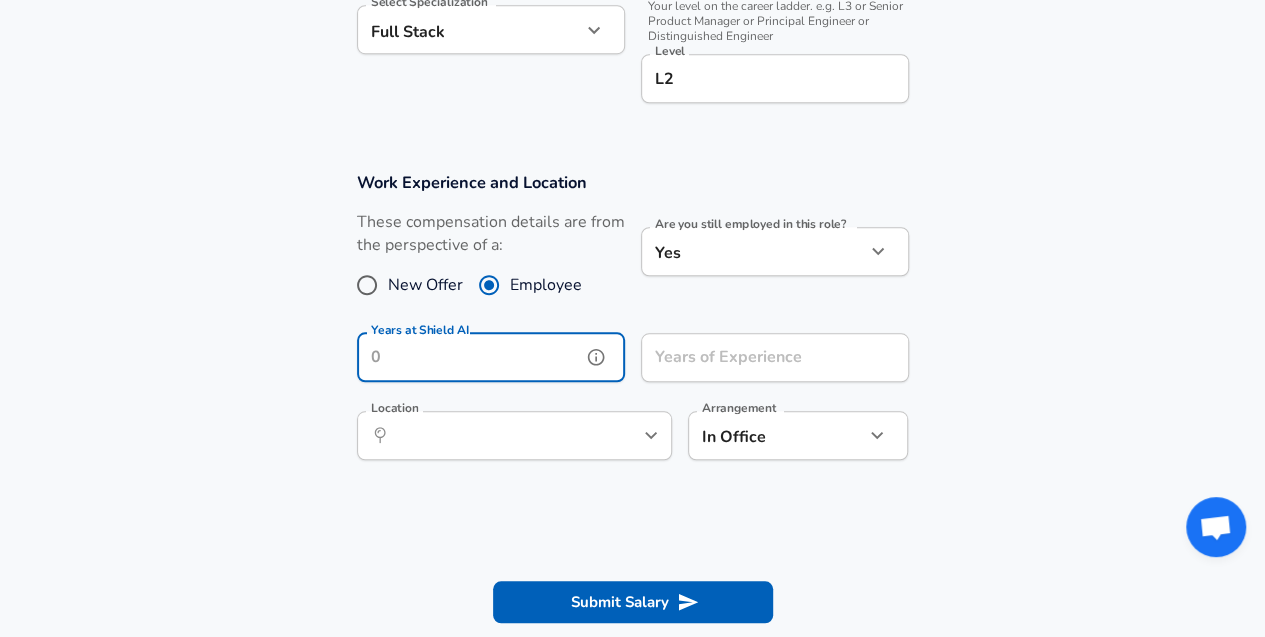 click on "Years at Shield AI" at bounding box center (469, 357) 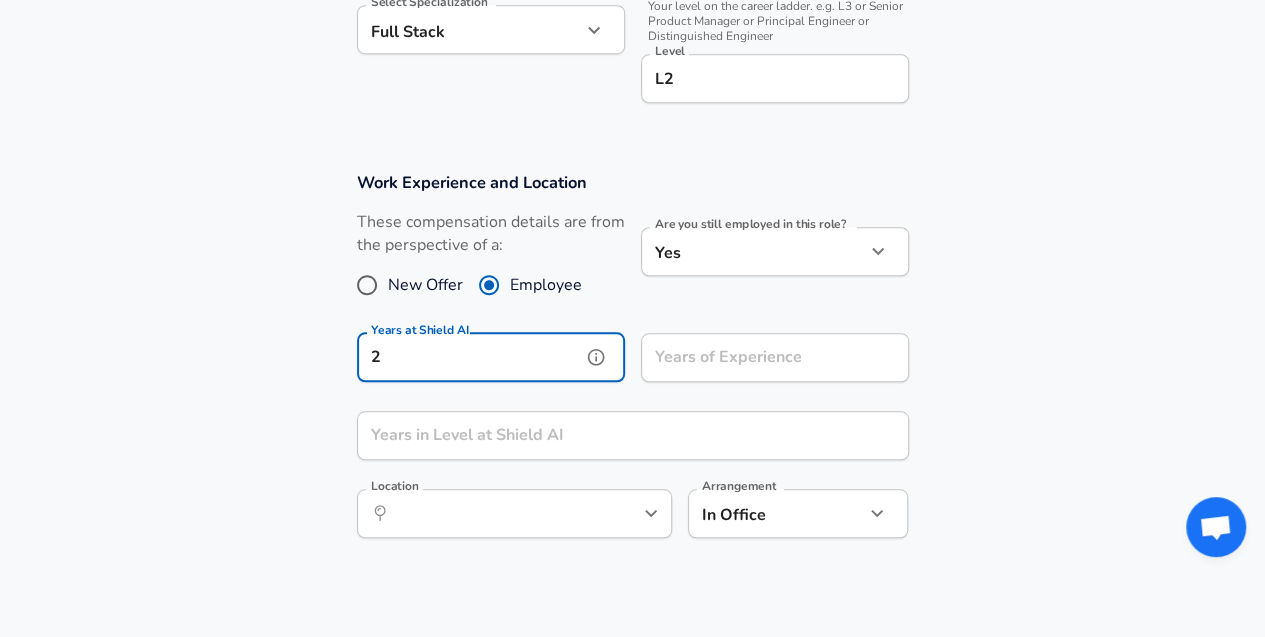 type on "2" 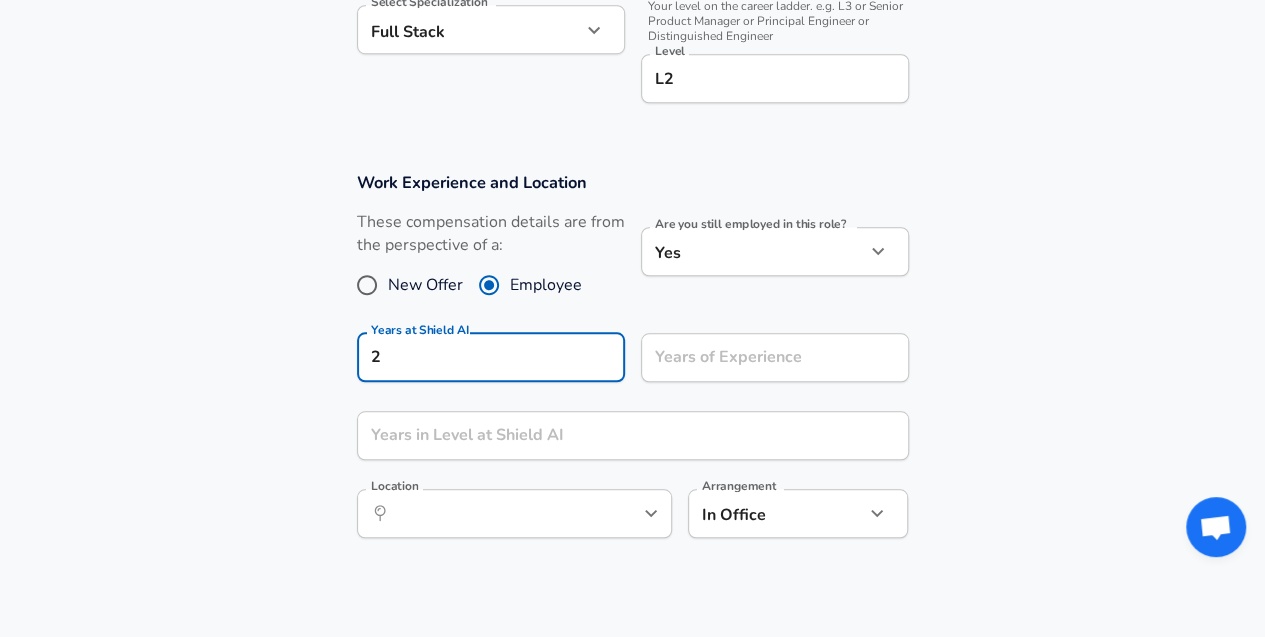 click on "Work Experience and Location These compensation details are from the perspective of a: New Offer Employee Are you still employed in this role? Yes yes Are you still employed in this role? Years at Shield AI 2 Years at Shield AI Years of Experience Years of Experience Years in Level at Shield AI Years in Level at Shield AI Location ​ Location Arrangement In Office office Arrangement" at bounding box center [632, 365] 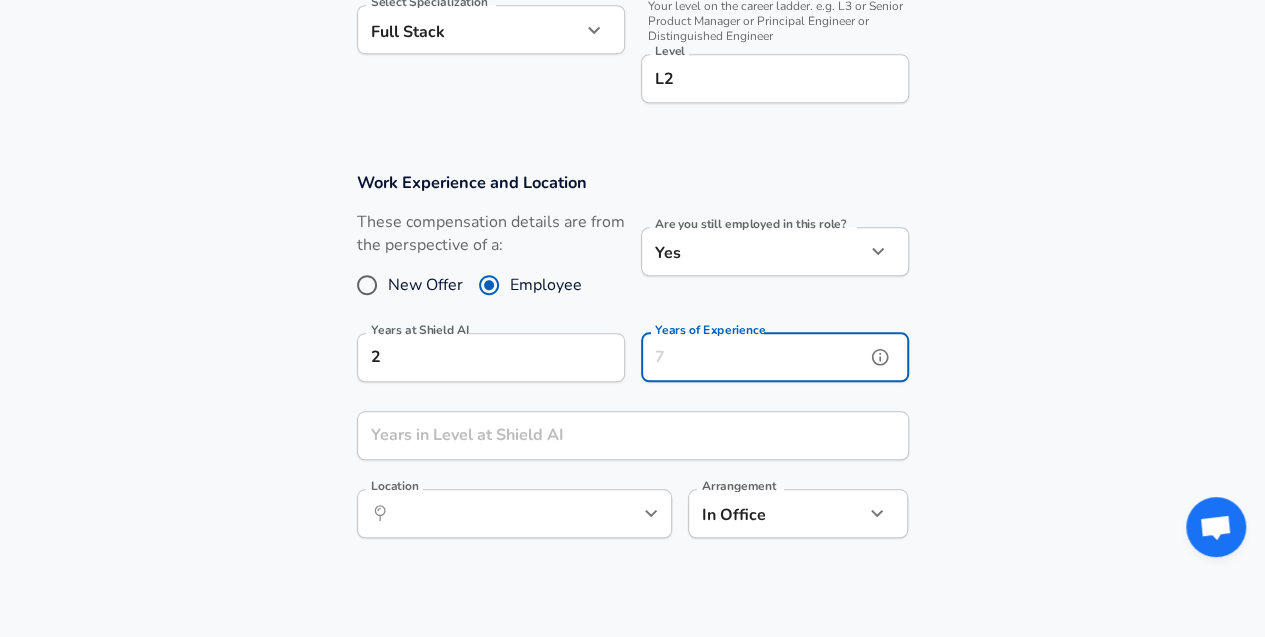 click on "Years of Experience" at bounding box center [753, 357] 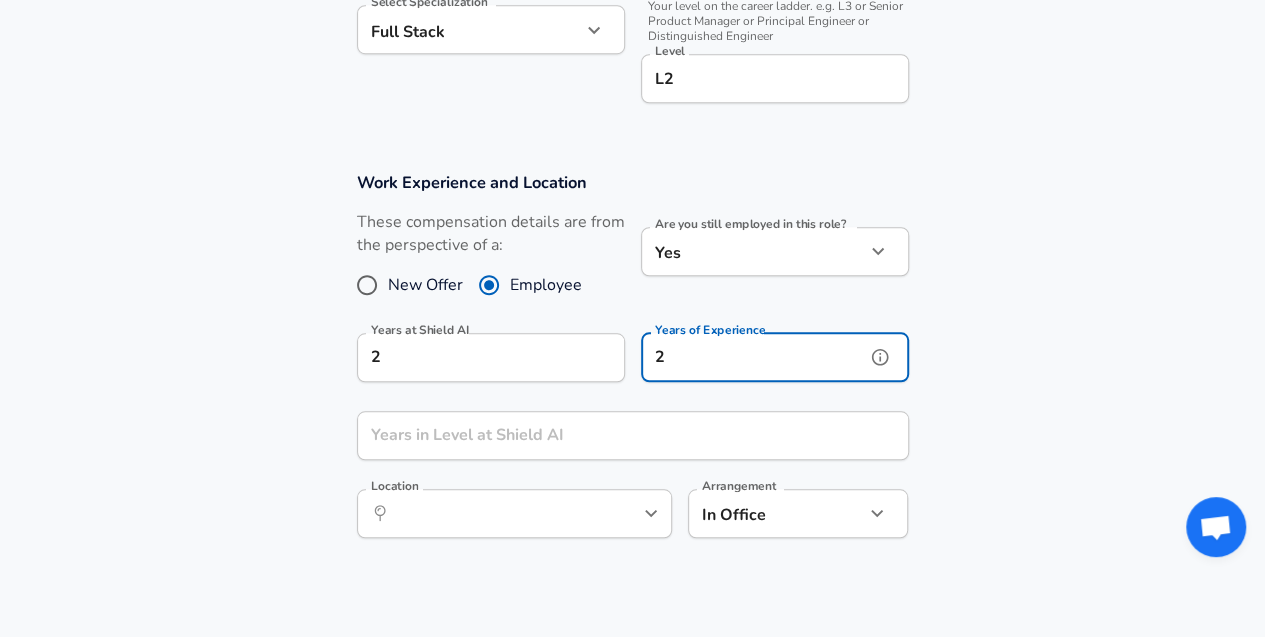 type on "2" 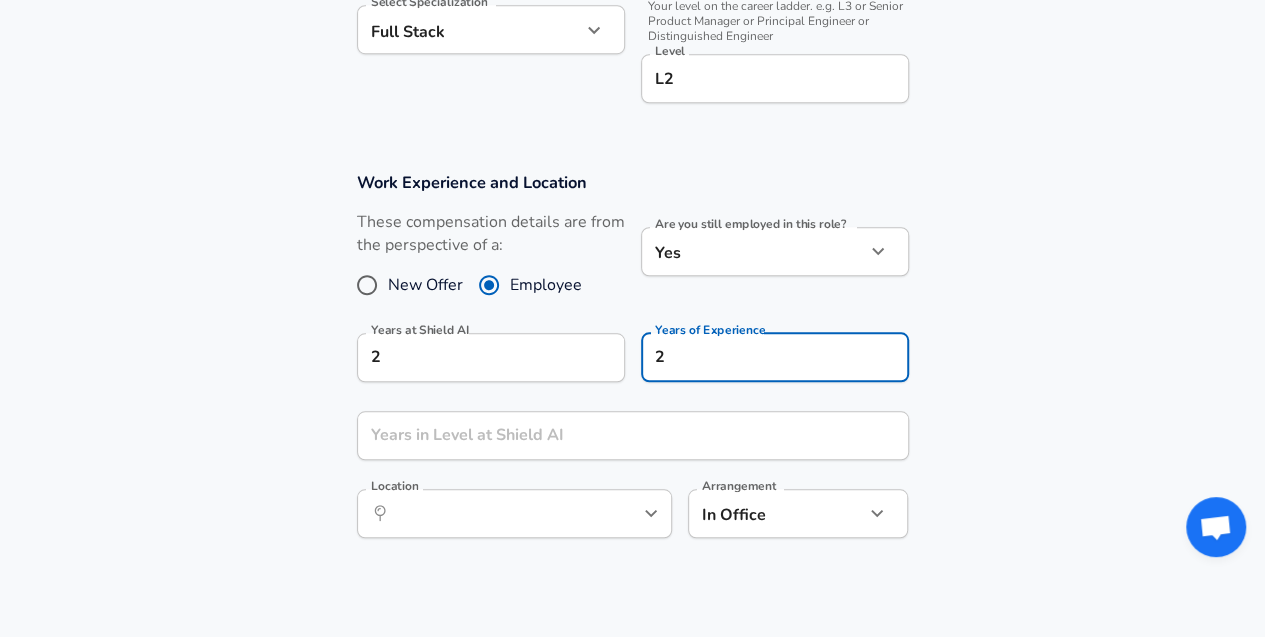 click on "Work Experience and Location These compensation details are from the perspective of a: New Offer Employee Are you still employed in this role? Yes yes Are you still employed in this role? Years at Shield AI 2 Years at Shield AI Years of Experience 2 Years of Experience Years in Level at Shield AI Years in Level at Shield AI Location ​ Location Arrangement In Office office Arrangement" at bounding box center (632, 365) 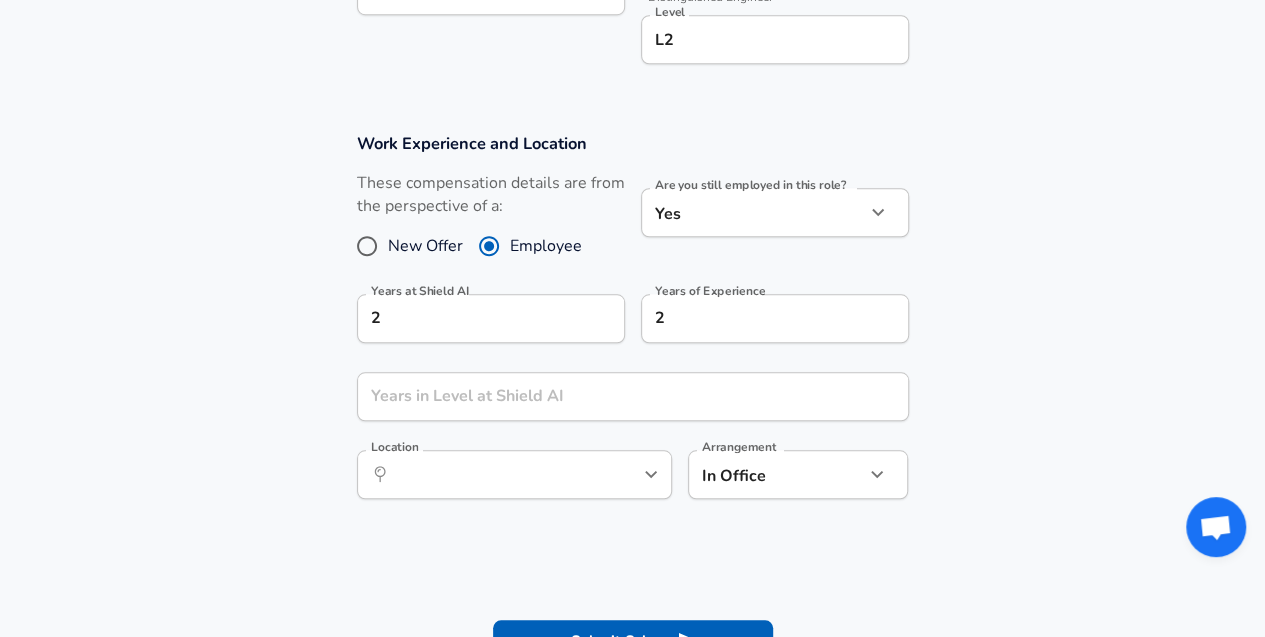 scroll, scrollTop: 840, scrollLeft: 0, axis: vertical 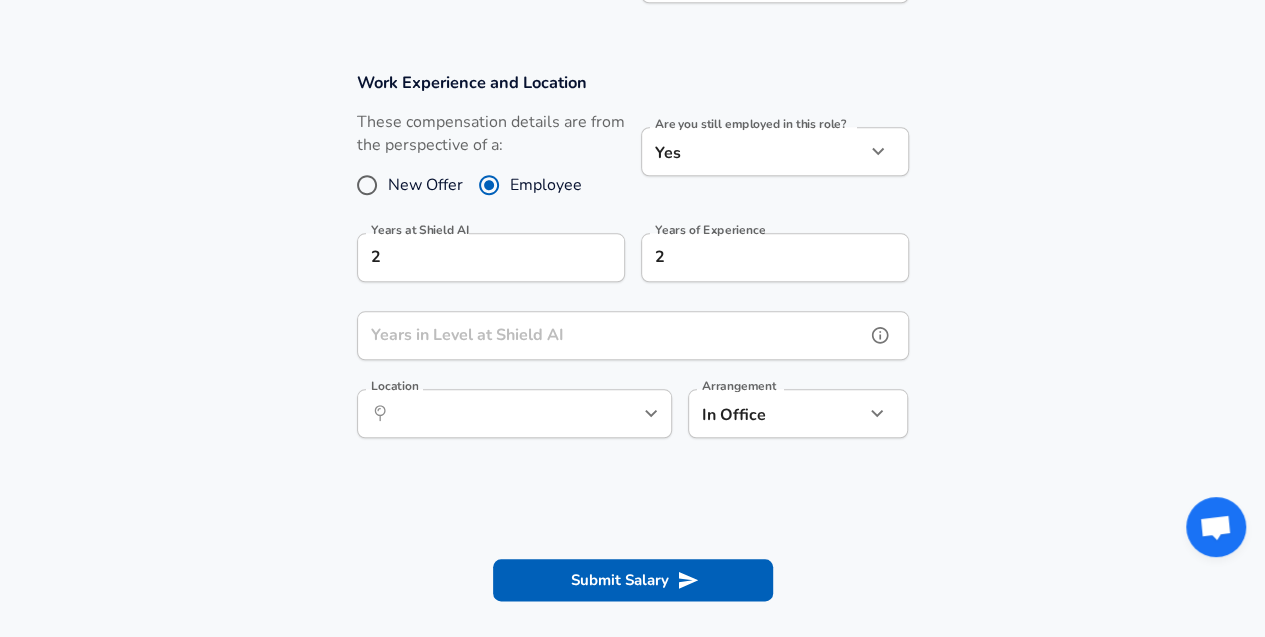 click on "Years in Level at Shield AI" at bounding box center [611, 335] 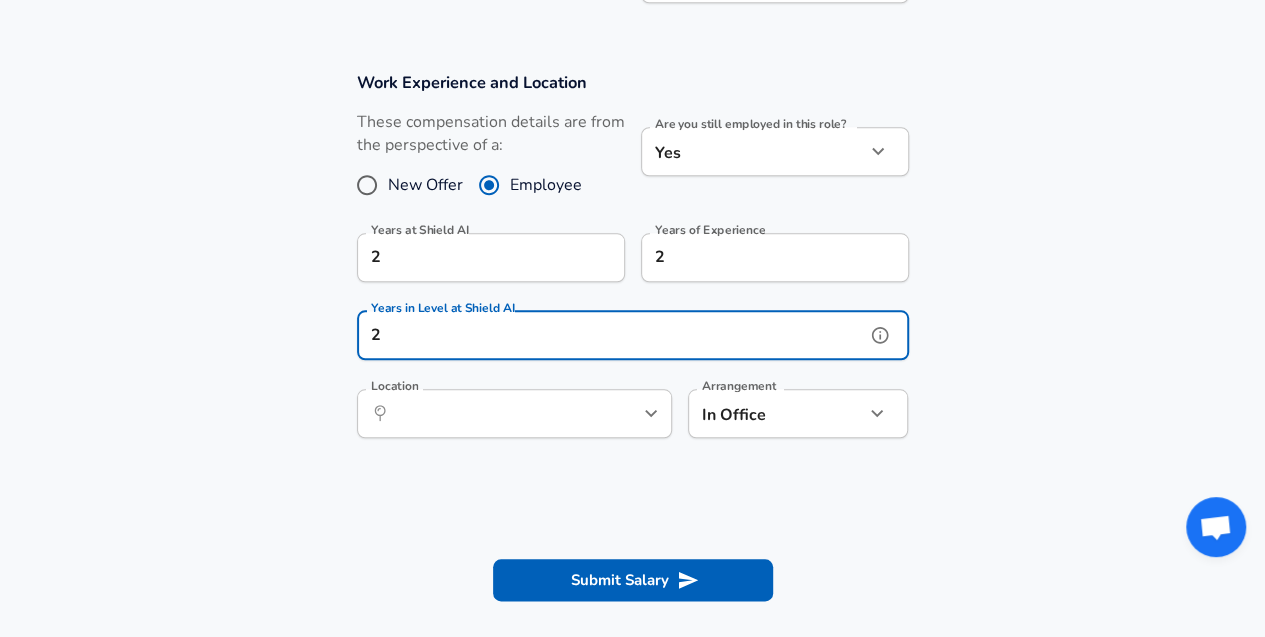 type on "2" 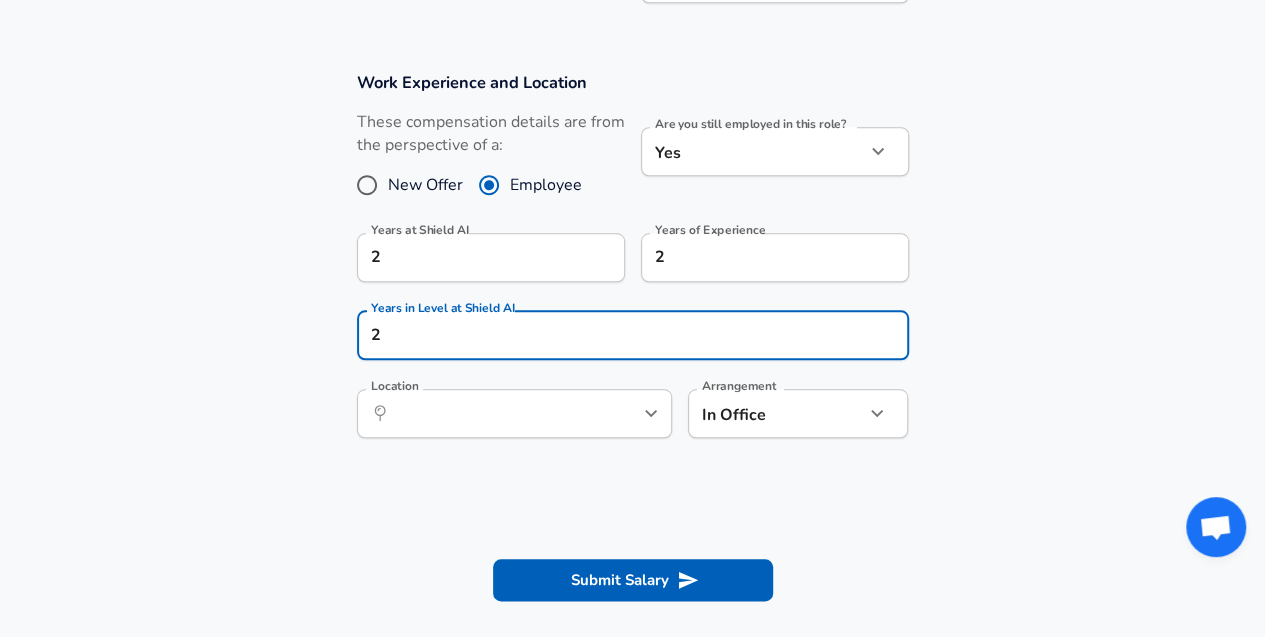click on "Work Experience and Location These compensation details are from the perspective of a: New Offer Employee Are you still employed in this role? Yes yes Are you still employed in this role? Years at Shield AI 2 Years at Shield AI Years of Experience 2 Years of Experience Years in Level at Shield AI 2 Years in Level at Shield AI Location ​ Location Arrangement In Office office Arrangement" at bounding box center [632, 265] 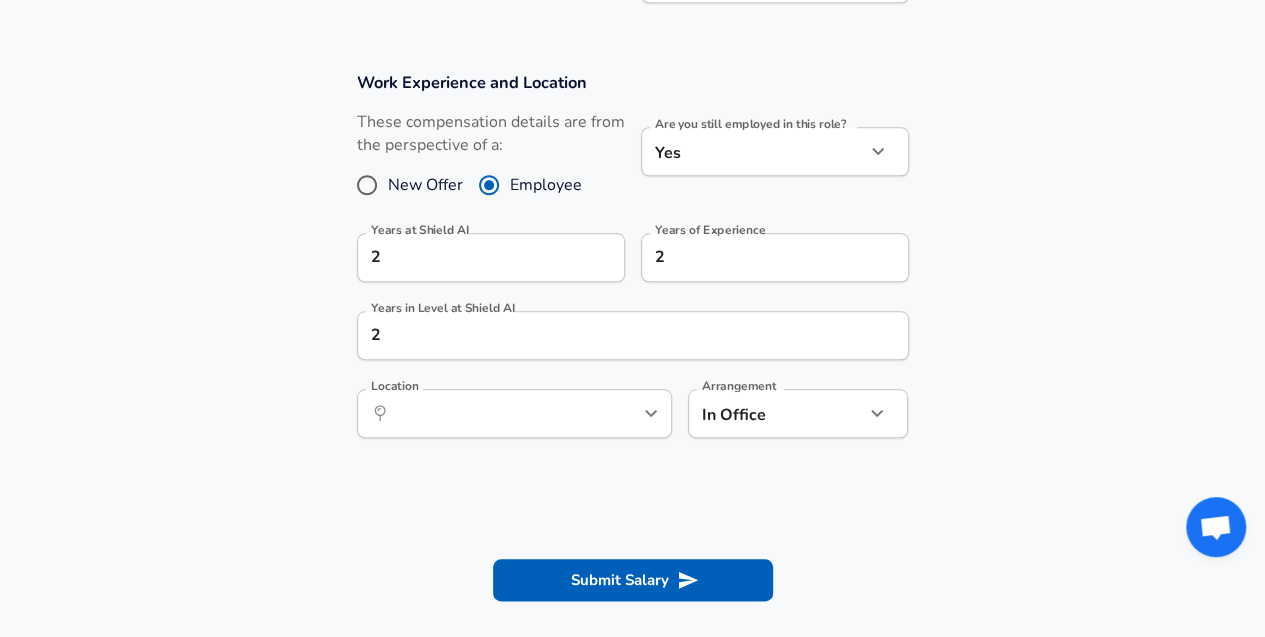click on "​ Location" at bounding box center [514, 413] 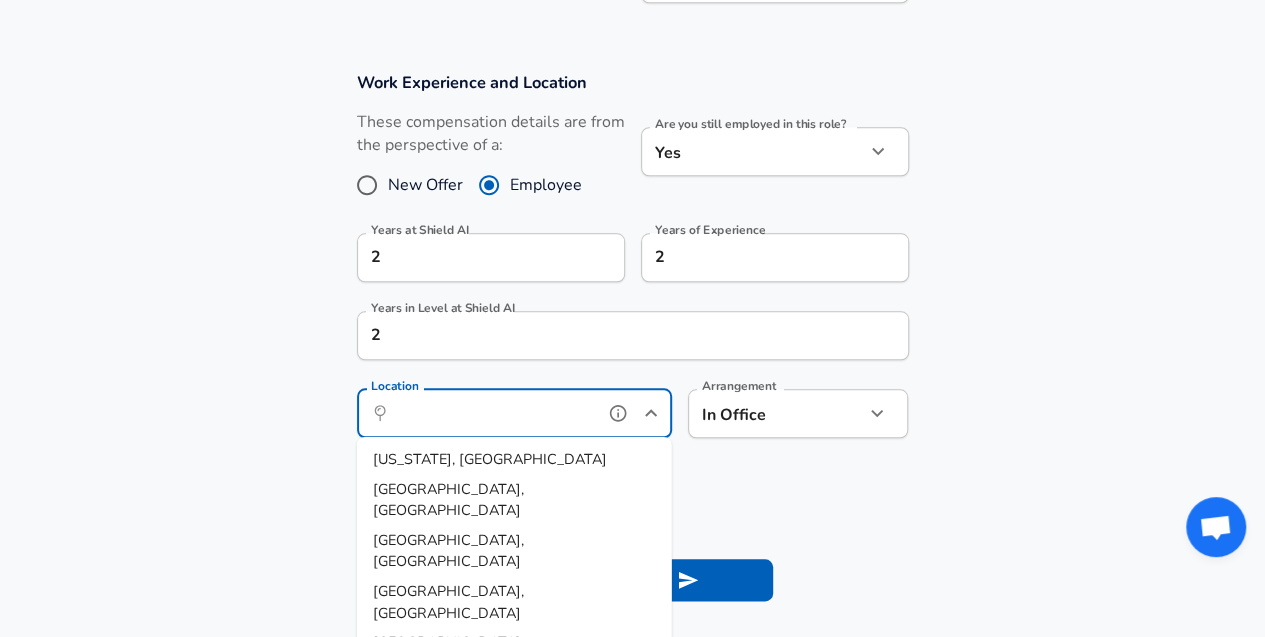 scroll, scrollTop: 86, scrollLeft: 0, axis: vertical 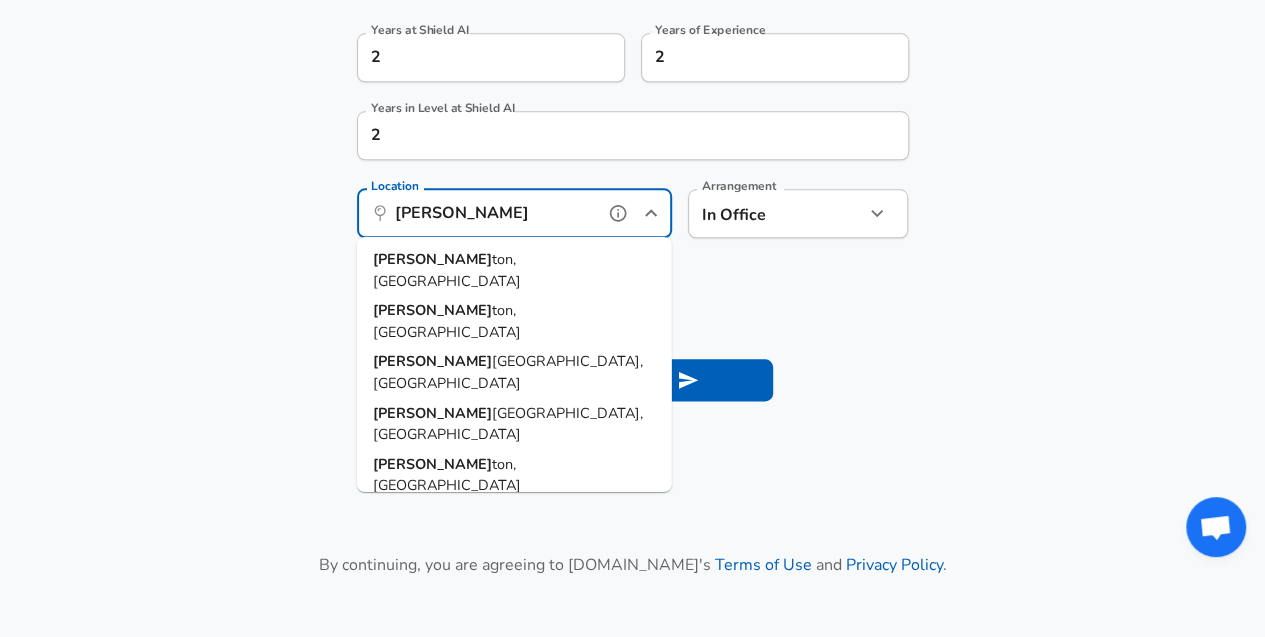 click on "[PERSON_NAME] ton, [GEOGRAPHIC_DATA]" at bounding box center [514, 321] 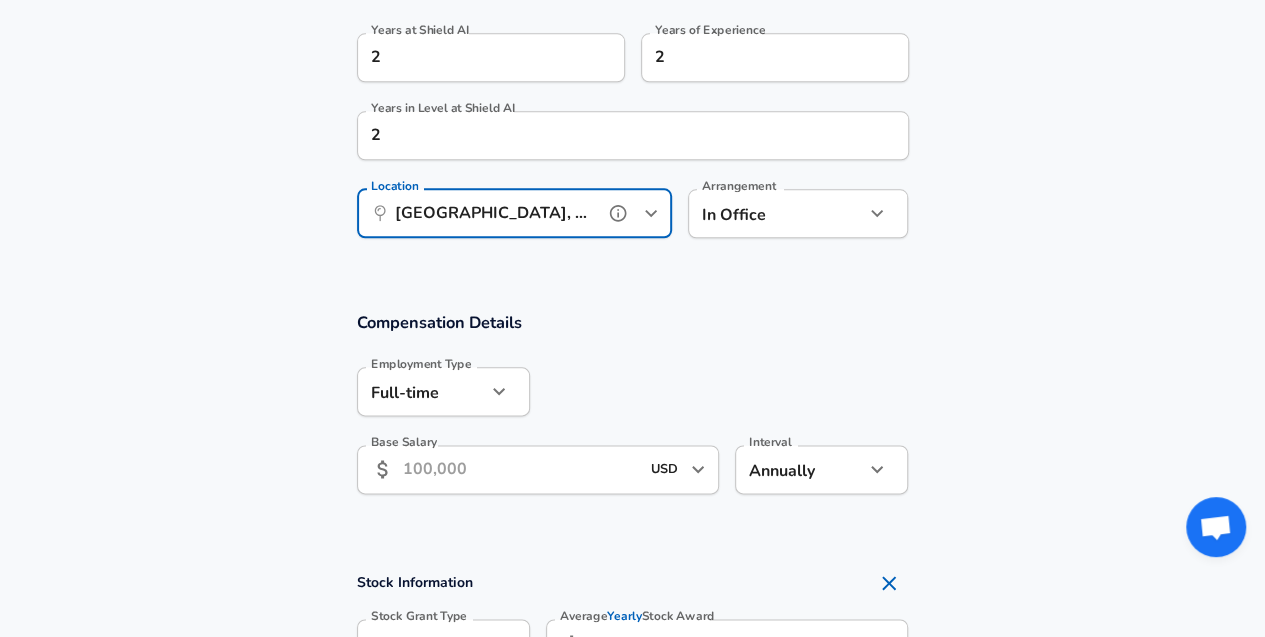 type on "[GEOGRAPHIC_DATA], [GEOGRAPHIC_DATA]" 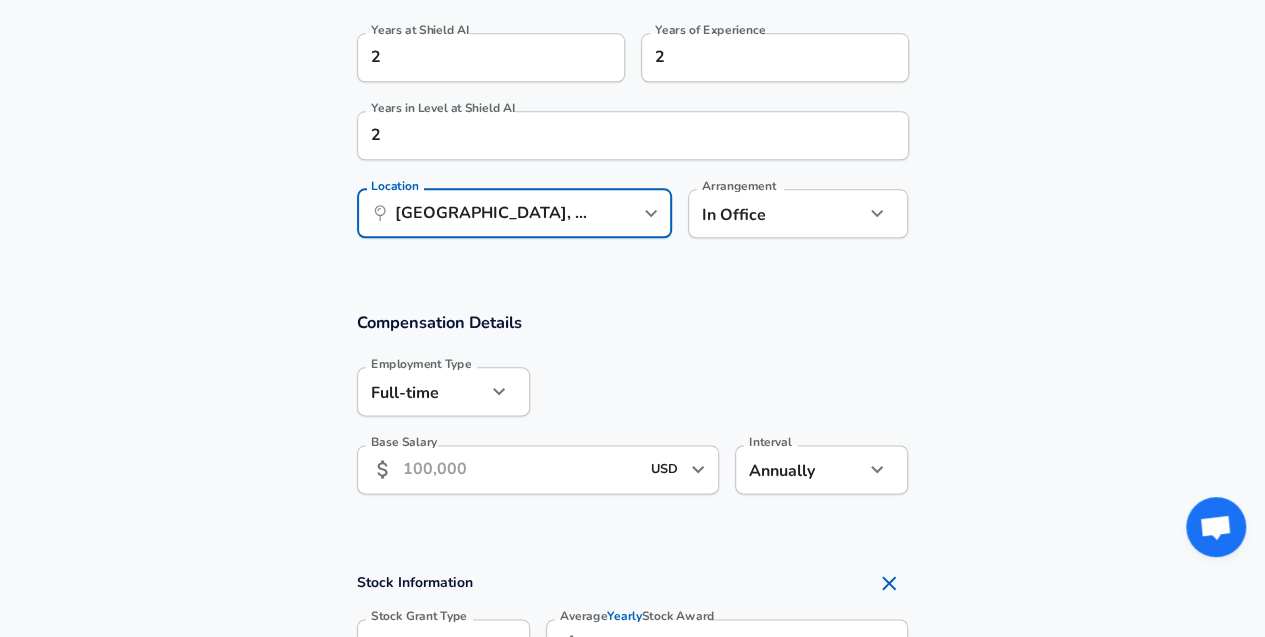 click on "Work Experience and Location These compensation details are from the perspective of a: New Offer Employee Are you still employed in this role? Yes yes Are you still employed in this role? Years at Shield AI 2 Years at Shield AI Years of Experience 2 Years of Experience Years in Level at Shield AI 2 Years in Level at Shield AI Location ​ [GEOGRAPHIC_DATA], [GEOGRAPHIC_DATA] Location Arrangement In Office office Arrangement" at bounding box center [632, 65] 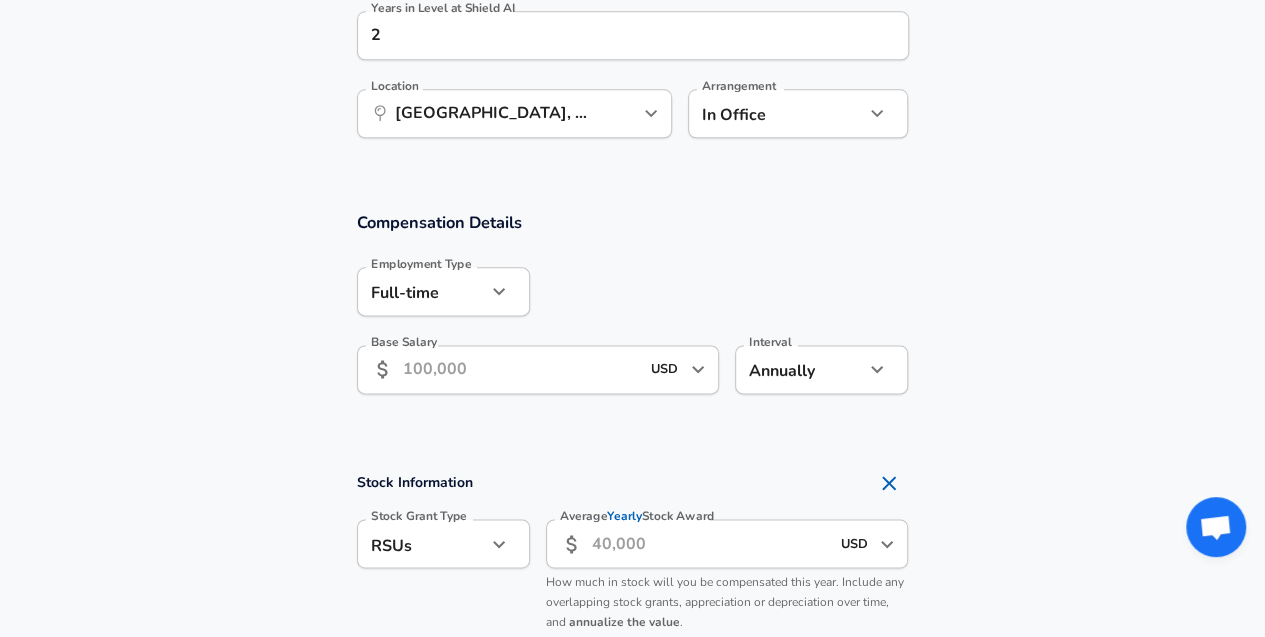 scroll, scrollTop: 1240, scrollLeft: 0, axis: vertical 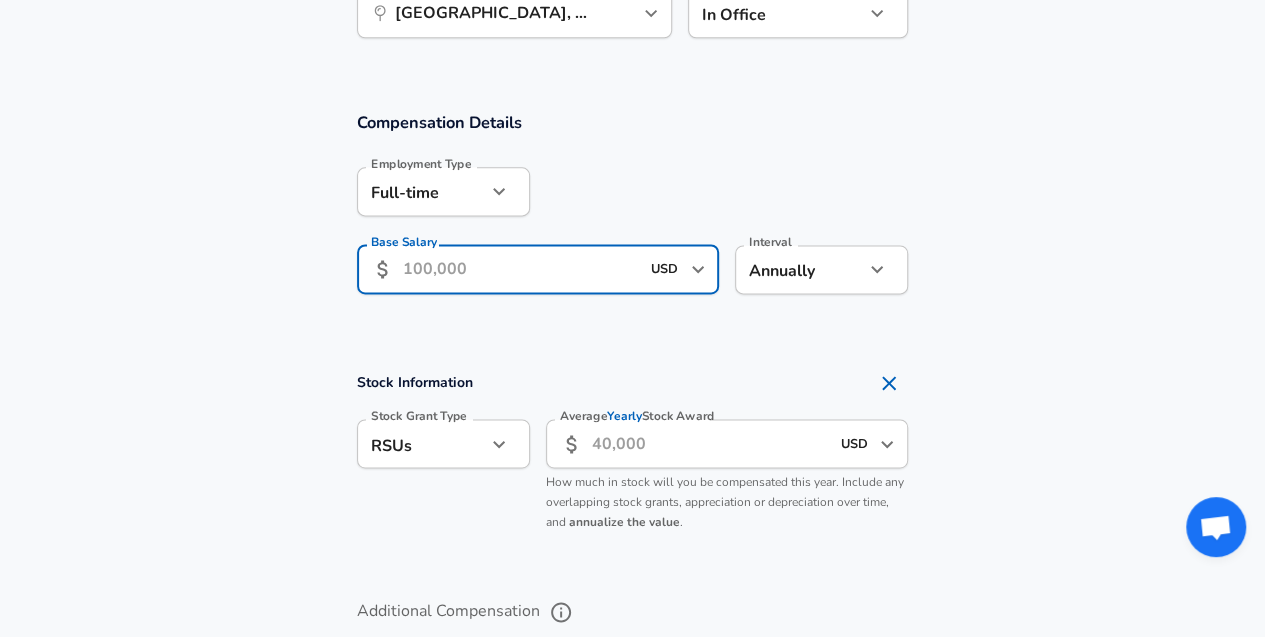 click on "Base Salary" at bounding box center [521, 269] 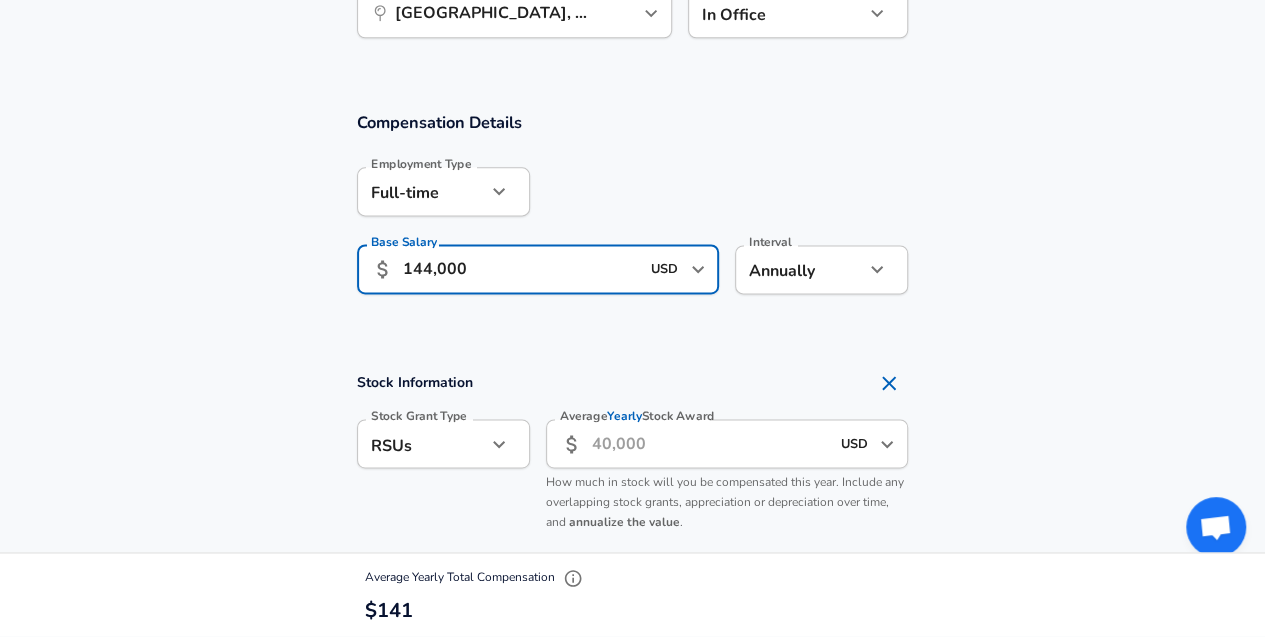 type on "144,000" 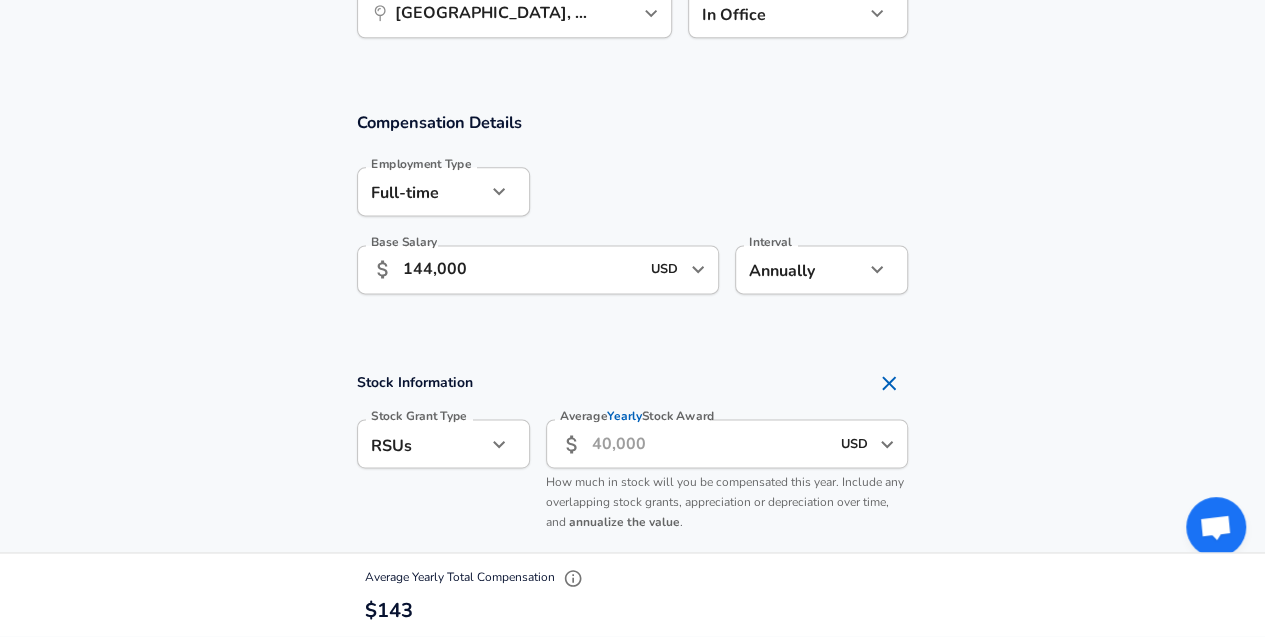 click on "Compensation Details Employment Type [DEMOGRAPHIC_DATA] full_time Employment Type Base Salary ​ 144,000 USD ​ Base Salary Interval Annually yearly Interval" at bounding box center (632, 214) 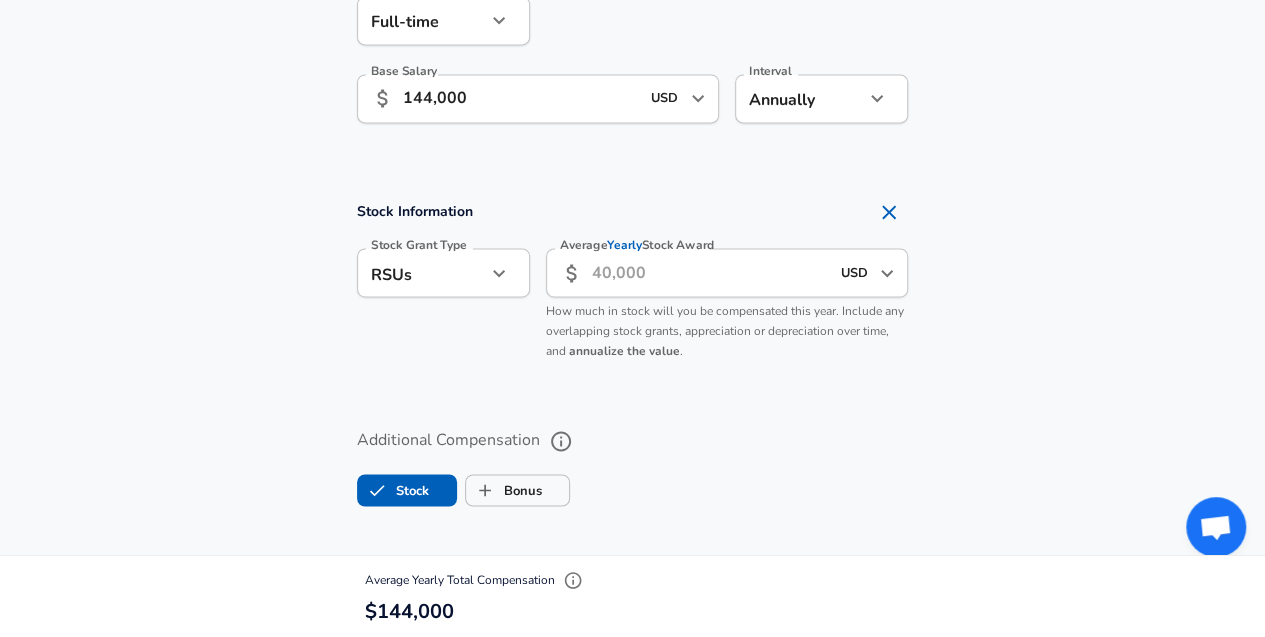 scroll, scrollTop: 1440, scrollLeft: 0, axis: vertical 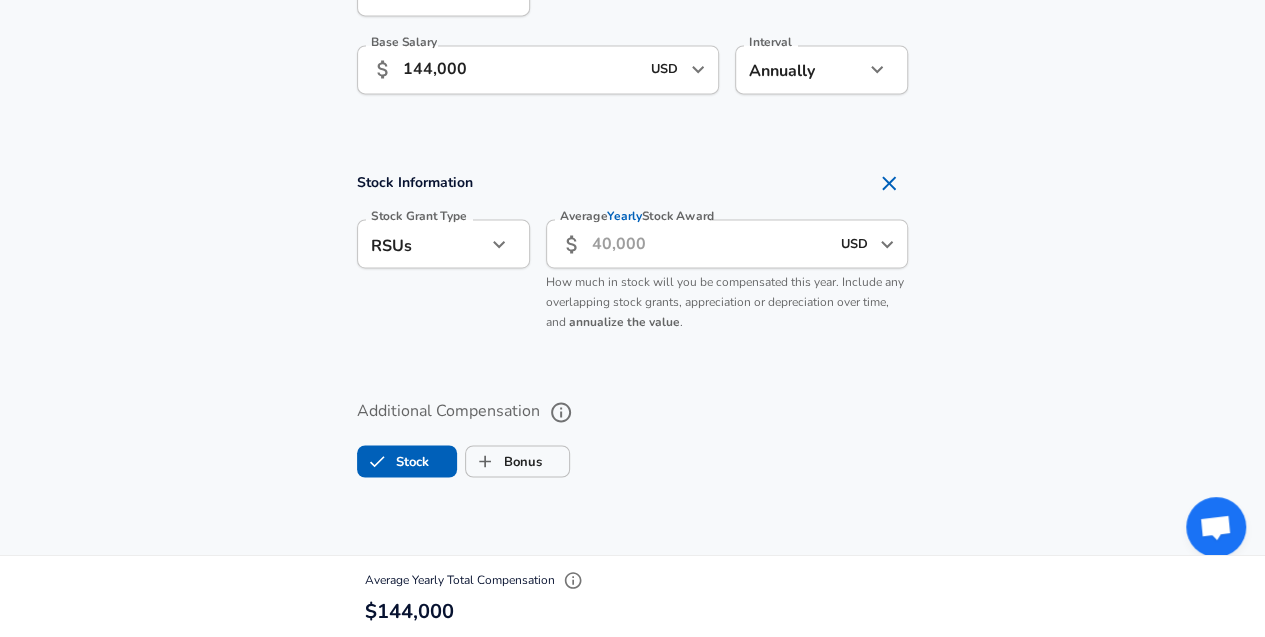 click 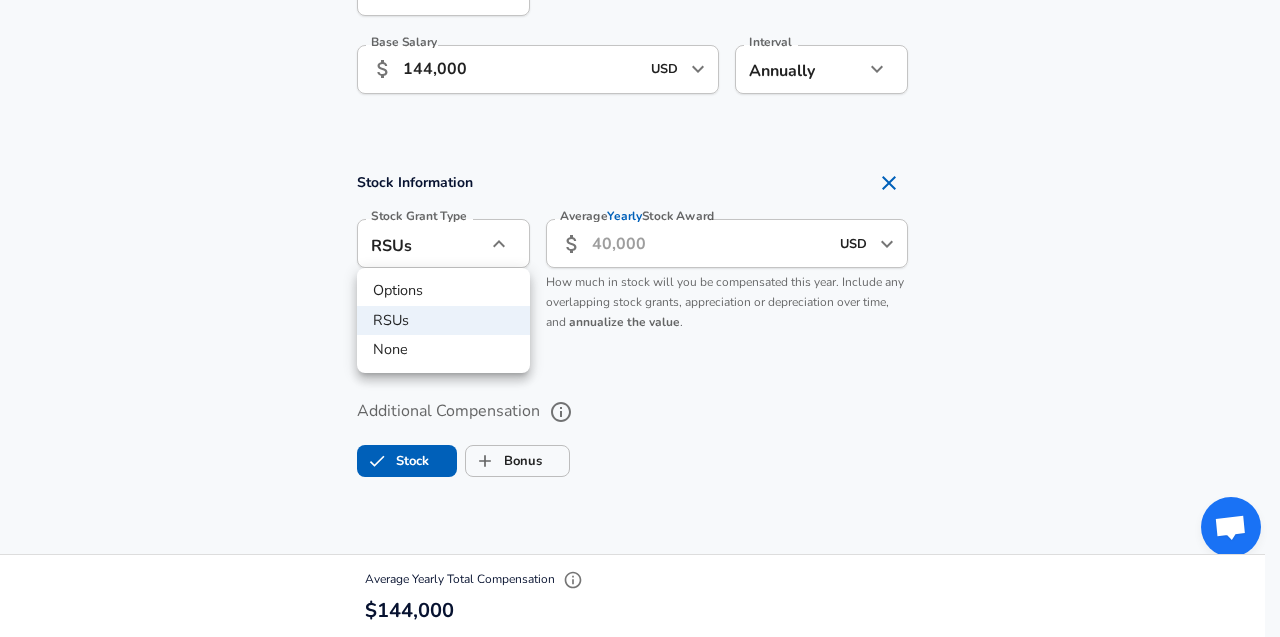 click on "RSUs" at bounding box center [443, 321] 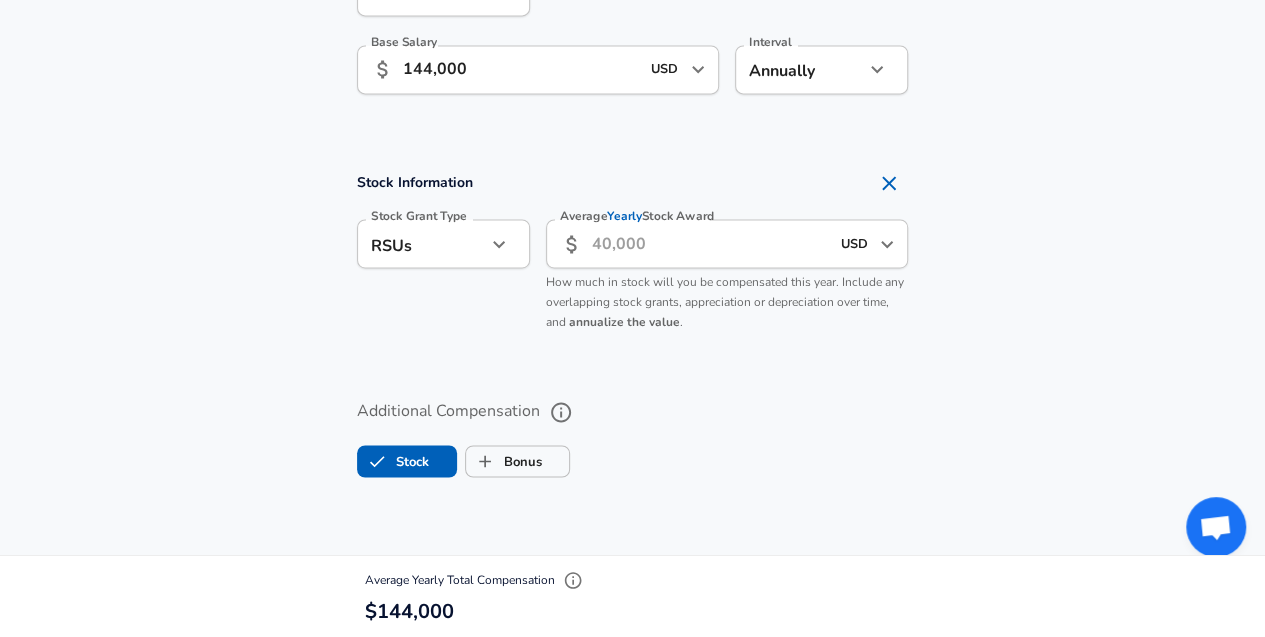 click on "Average  Yearly  Stock Award" at bounding box center [710, 243] 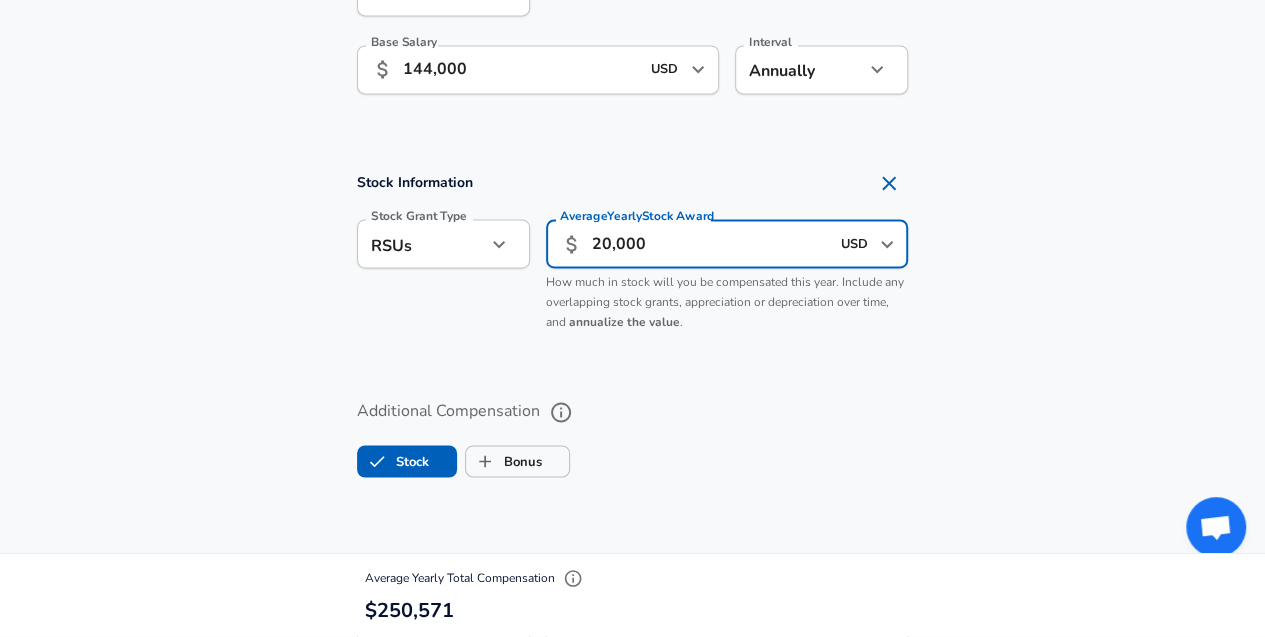 type on "20,000" 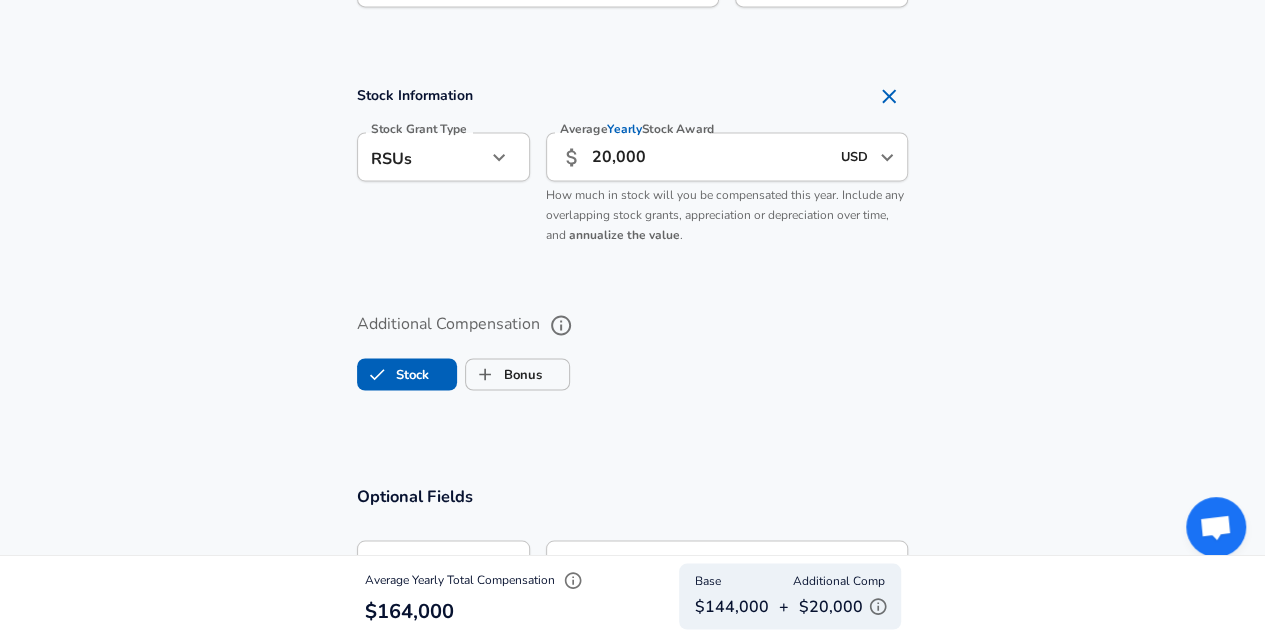 scroll, scrollTop: 1640, scrollLeft: 0, axis: vertical 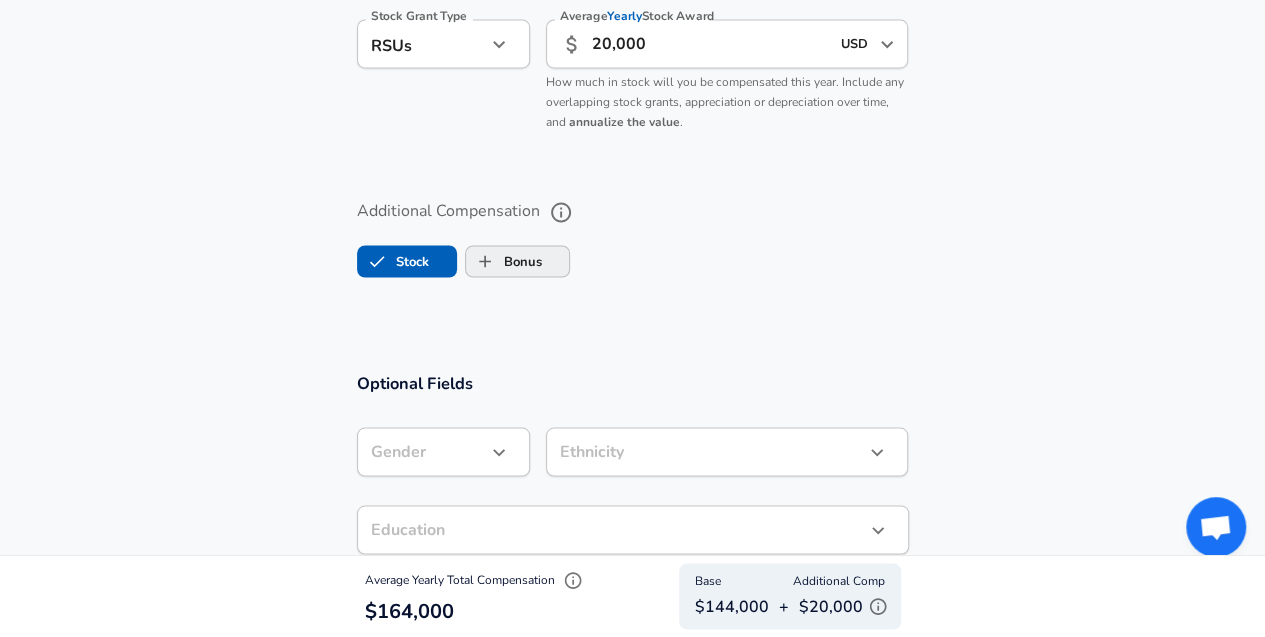 click on "Bonus" at bounding box center (504, 261) 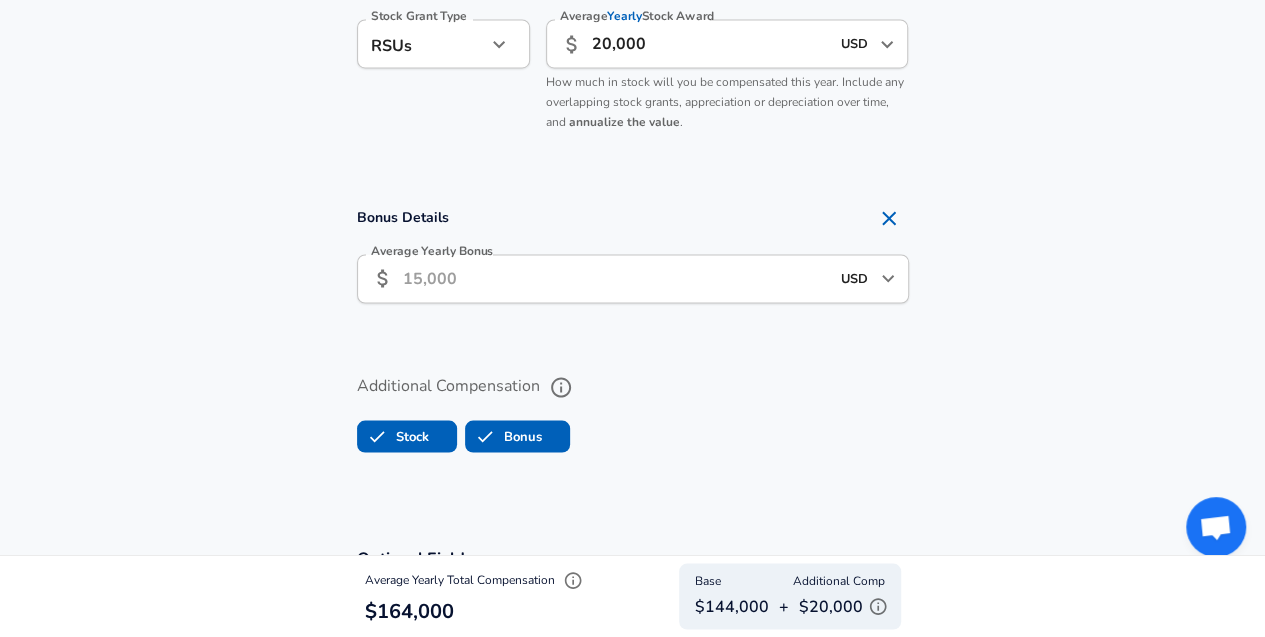 click on "Average Yearly Bonus" at bounding box center [616, 278] 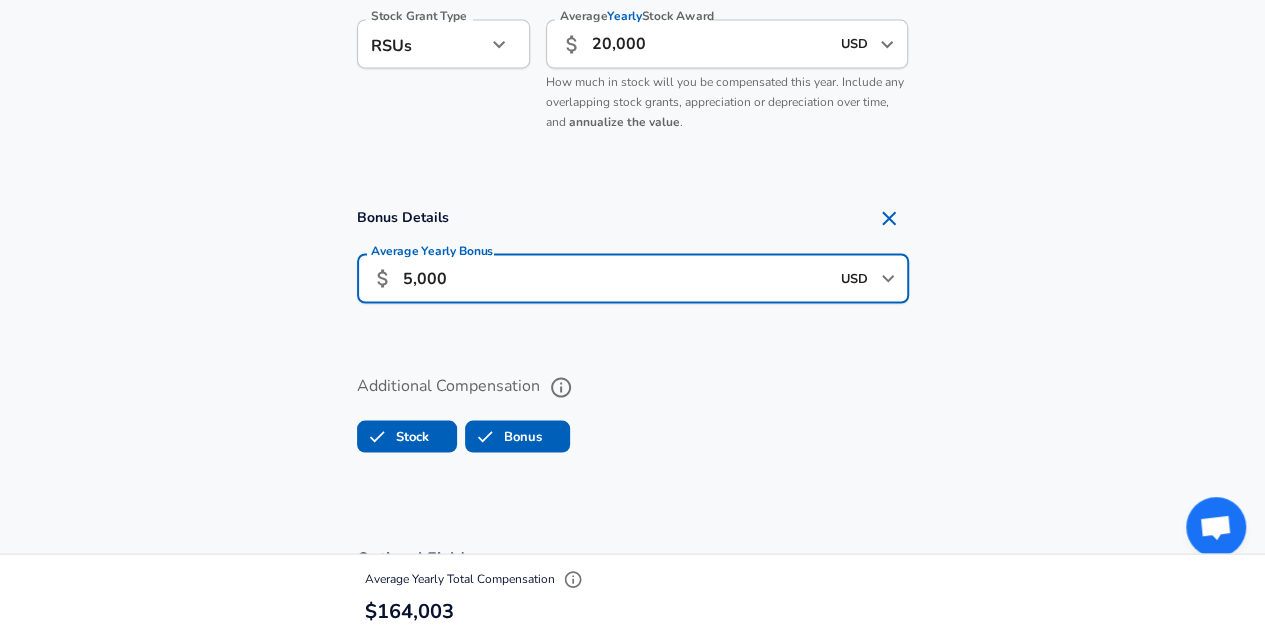 type on "5,000" 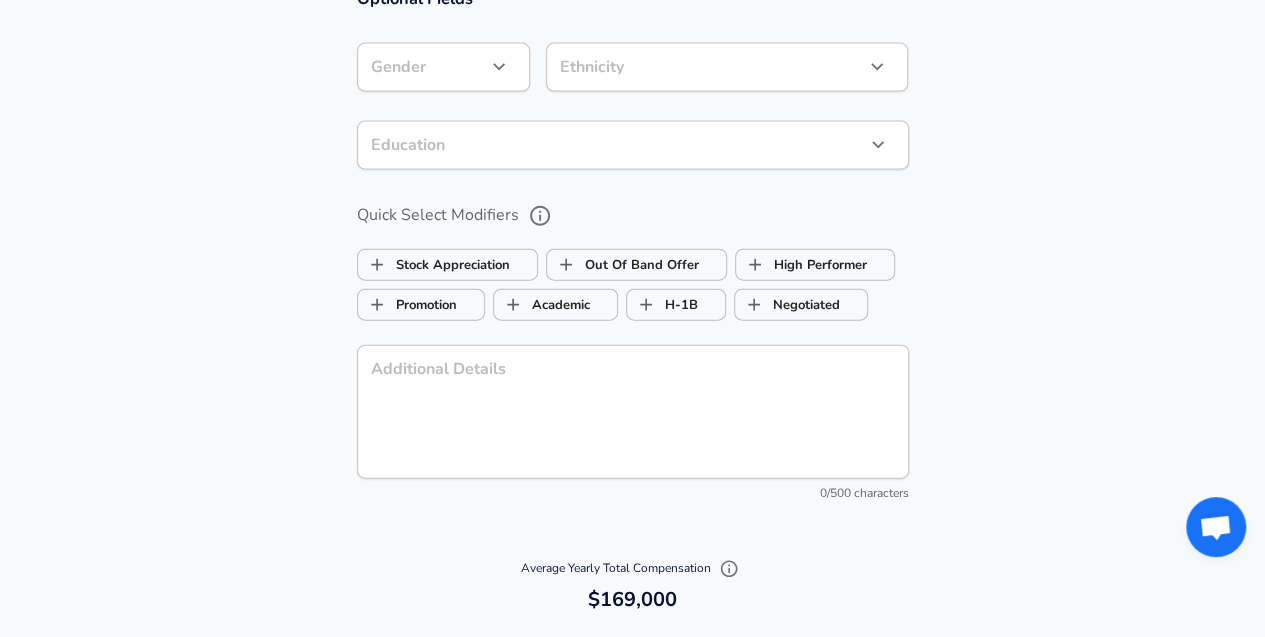 scroll, scrollTop: 2240, scrollLeft: 0, axis: vertical 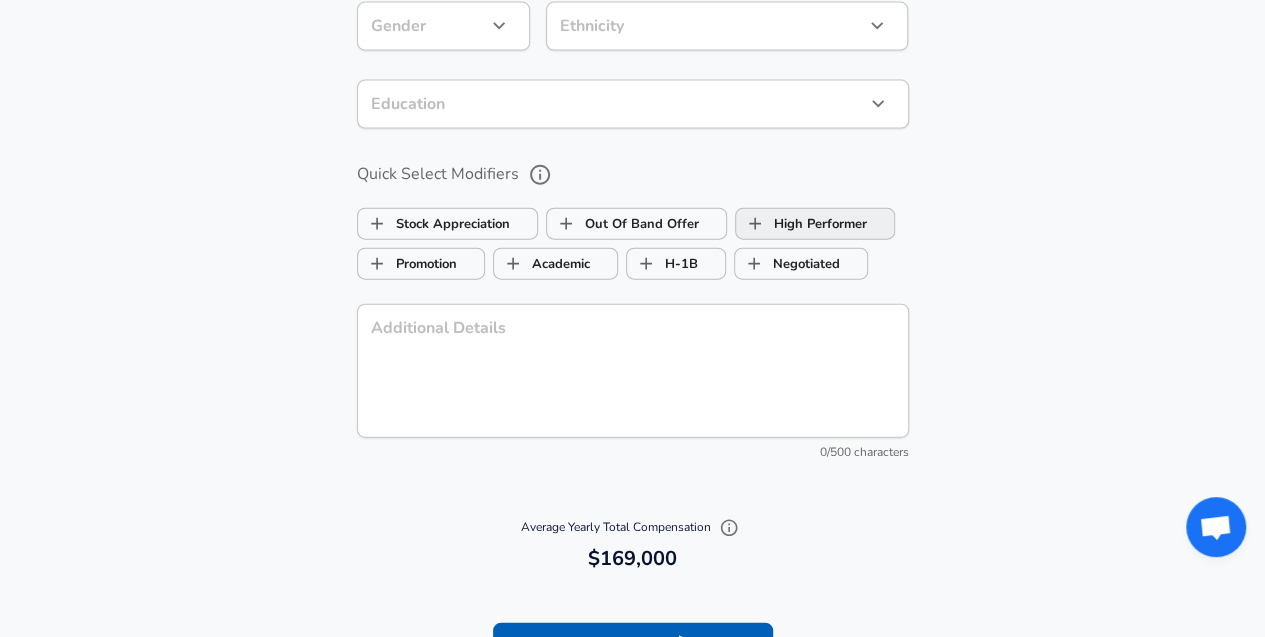 click on "High Performer" at bounding box center (801, 224) 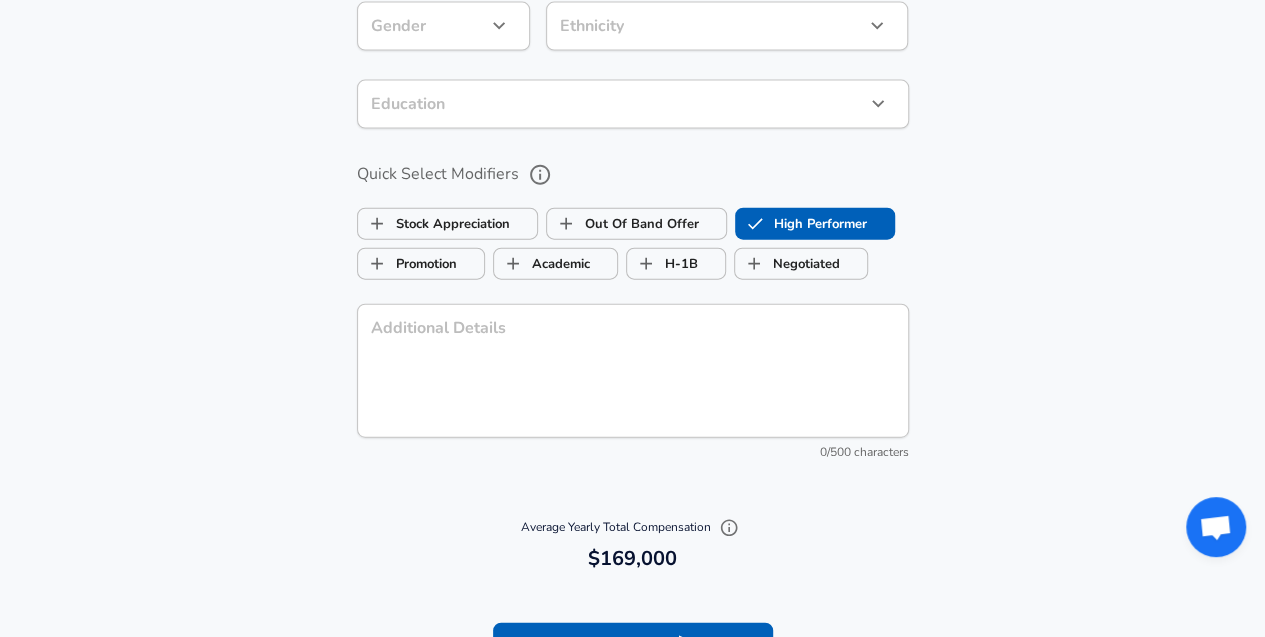 click on "Optional Fields Gender ​ Gender Ethnicity ​ Ethnicity Education ​ Education Quick Select Modifiers   Stock Appreciation Out Of Band Offer High Performer Promotion Academic H-1B Negotiated Additional Details x Additional Details 0 /500 characters Email Address [PERSON_NAME][EMAIL_ADDRESS][DOMAIN_NAME] Email Address   Providing an email allows for editing or removal of your submission. We may also reach out if we have any questions. Your email will not be published." at bounding box center (632, 213) 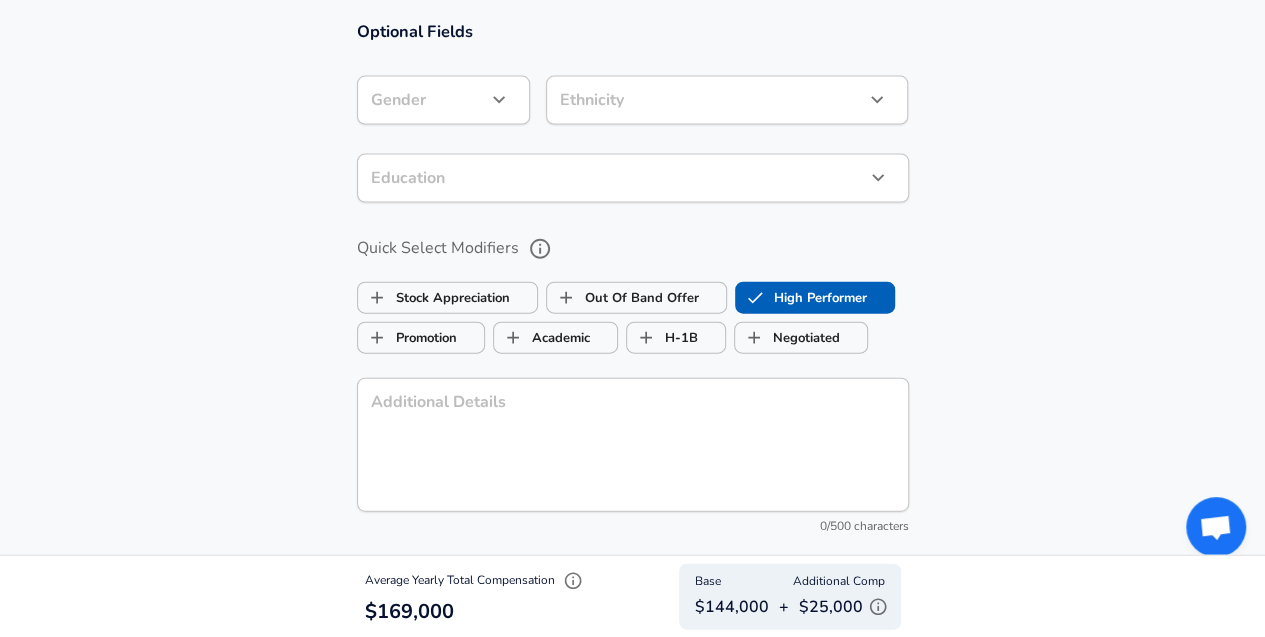 scroll, scrollTop: 2140, scrollLeft: 0, axis: vertical 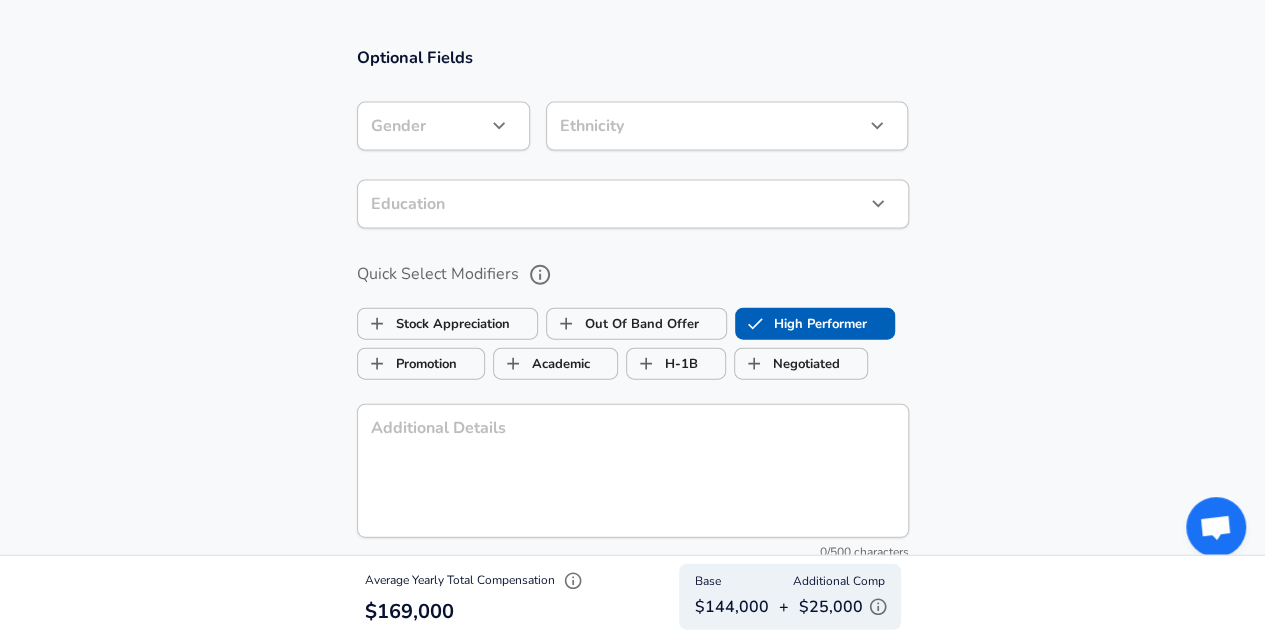 click on "High Performer" at bounding box center (815, 324) 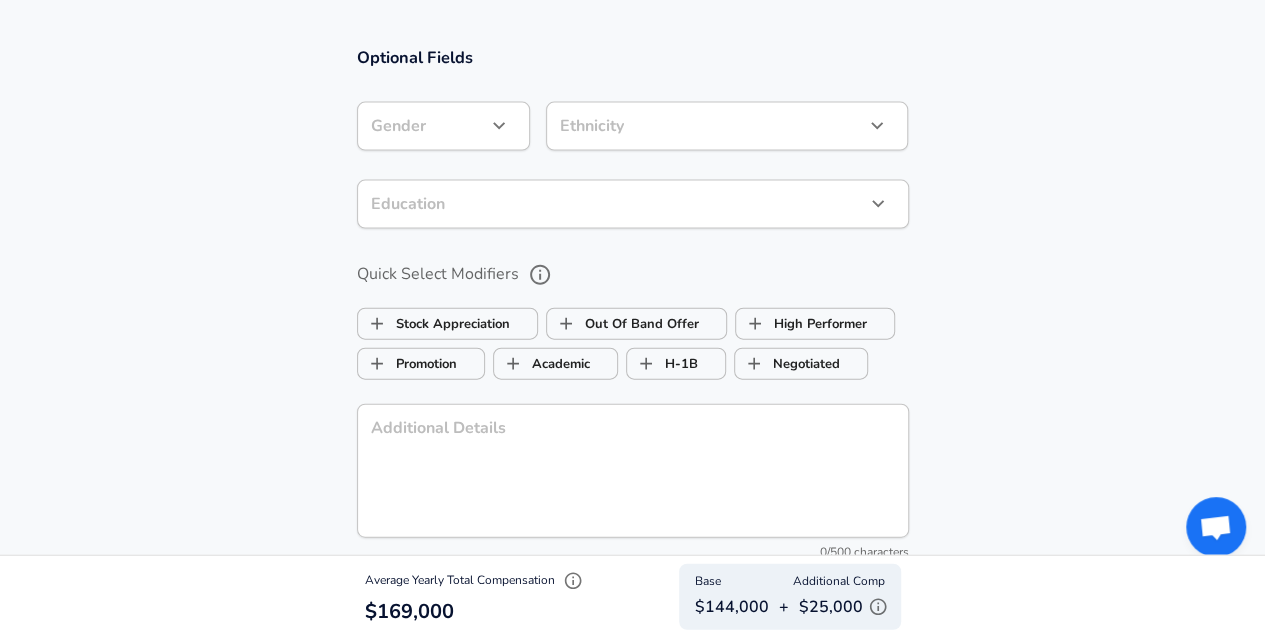 click on "Optional Fields Gender ​ Gender Ethnicity ​ Ethnicity Education ​ Education Quick Select Modifiers   Stock Appreciation Out Of Band Offer High Performer Promotion Academic H-1B Negotiated Additional Details x Additional Details 0 /500 characters Email Address [PERSON_NAME][EMAIL_ADDRESS][DOMAIN_NAME] Email Address   Providing an email allows for editing or removal of your submission. We may also reach out if we have any questions. Your email will not be published." at bounding box center (632, 313) 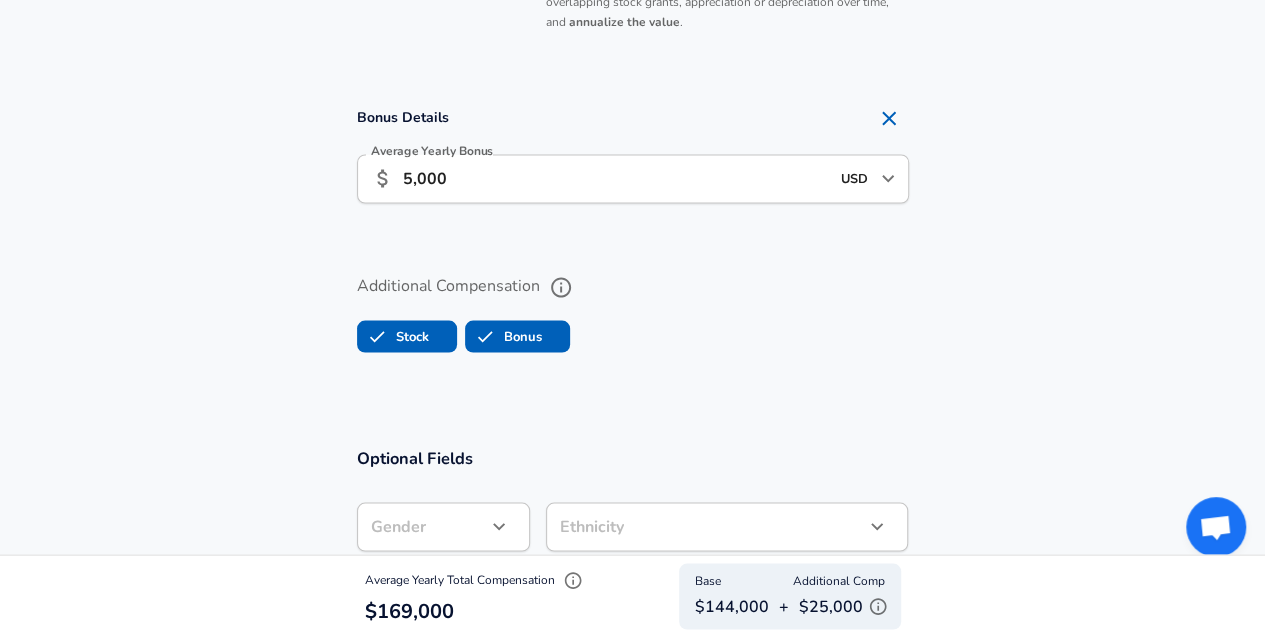 click on "Additional Compensation   Stock Bonus" at bounding box center [632, 320] 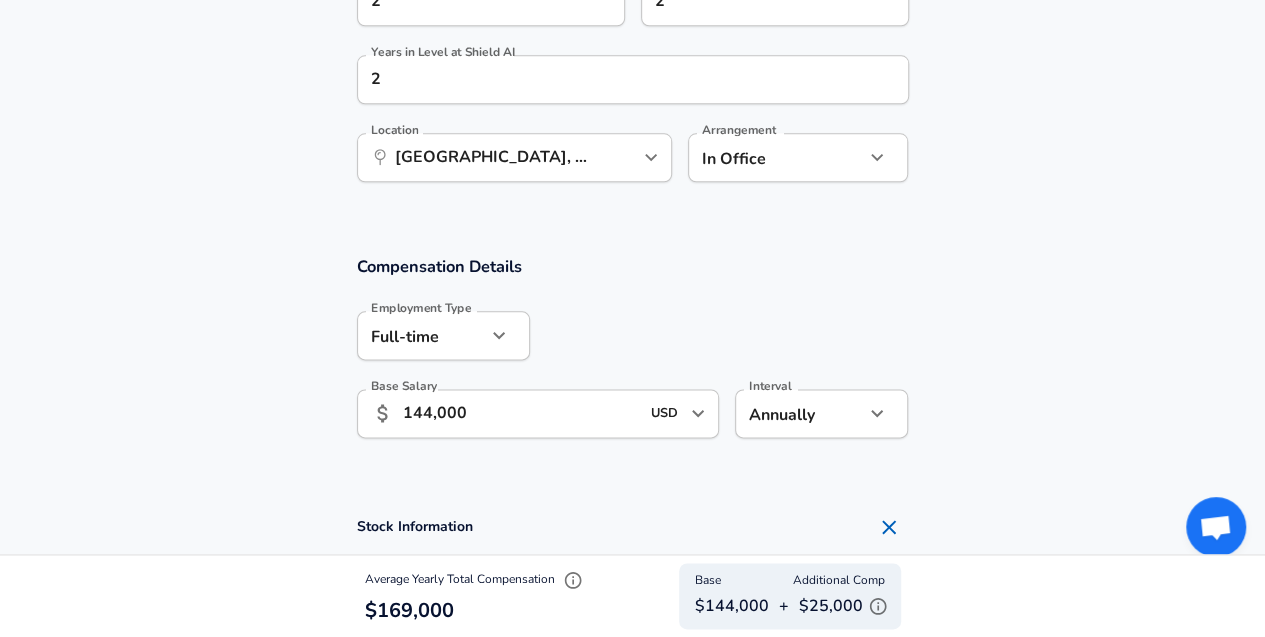 scroll, scrollTop: 1140, scrollLeft: 0, axis: vertical 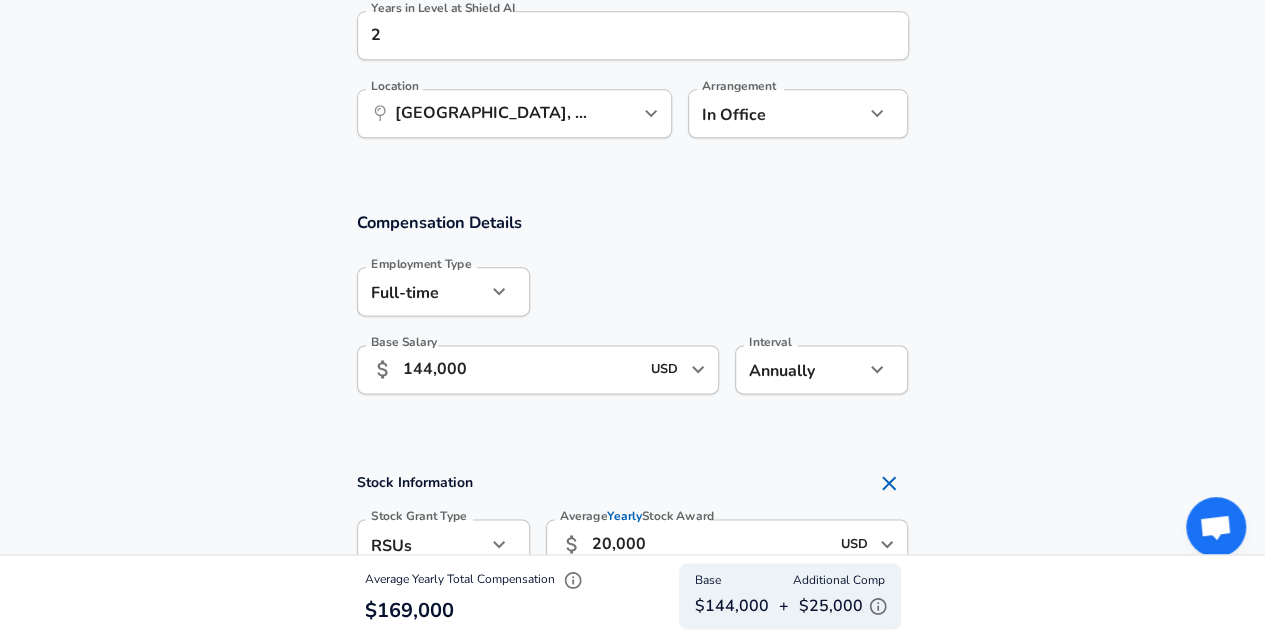 click on "144,000" at bounding box center [521, 369] 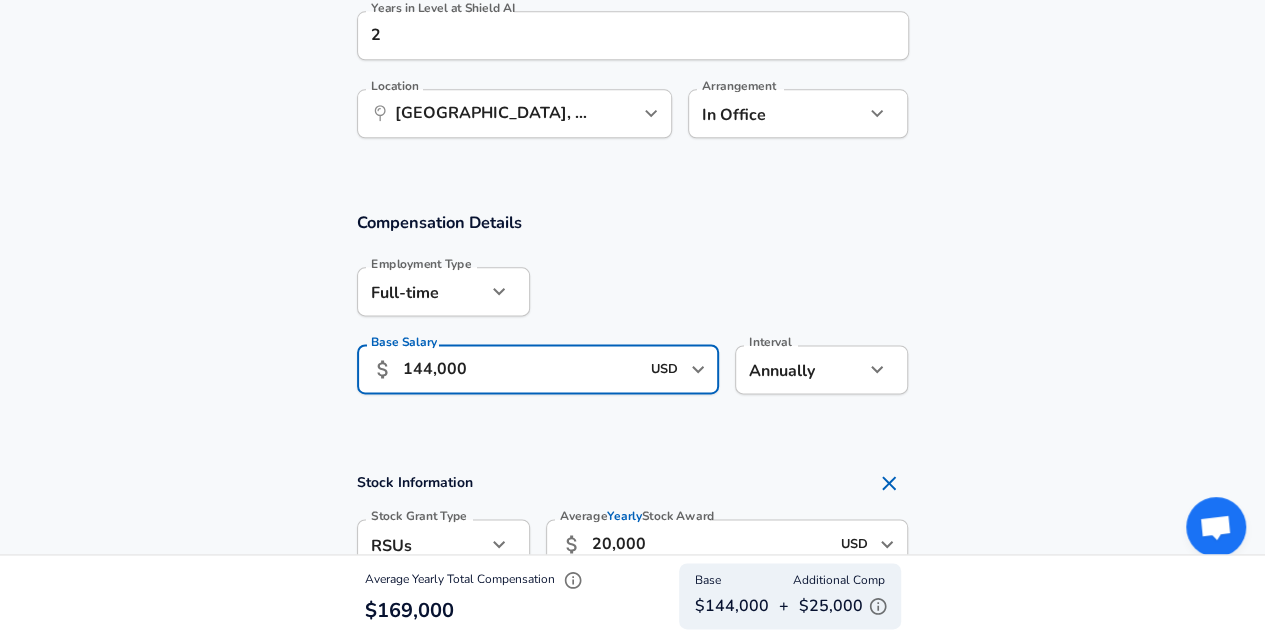 click on "144,000" at bounding box center (521, 369) 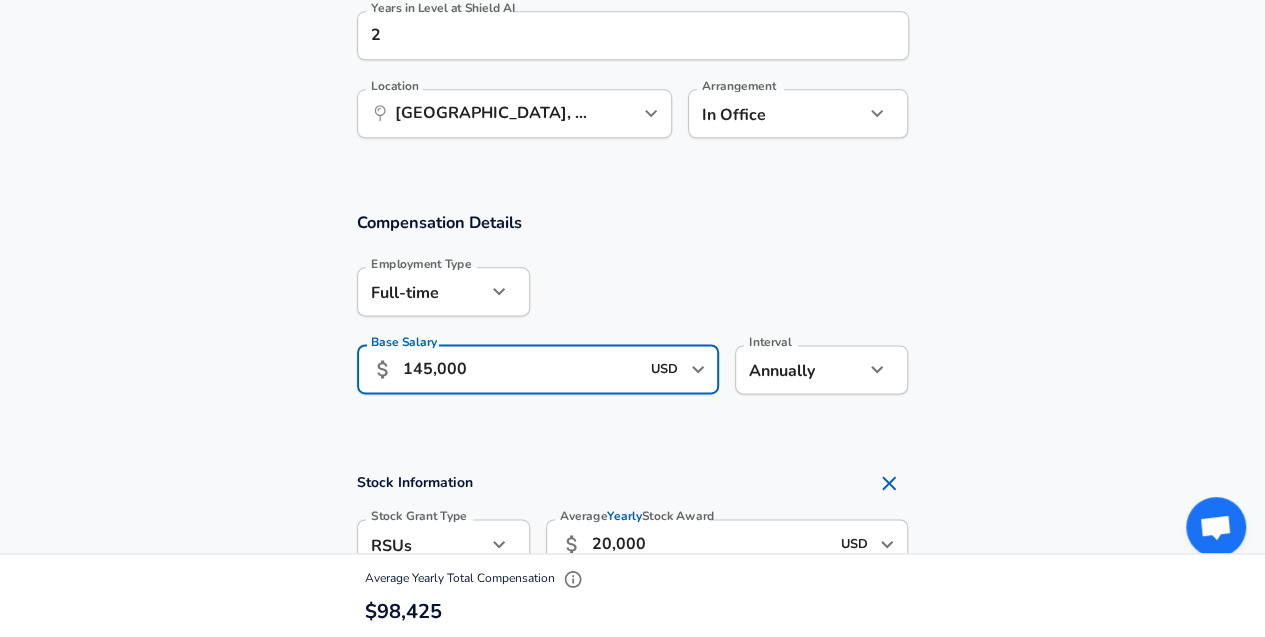 click on "Compensation Details Employment Type [DEMOGRAPHIC_DATA] full_time Employment Type Base Salary ​ 145,000 USD ​ Base Salary Interval Annually yearly Interval" at bounding box center [632, 314] 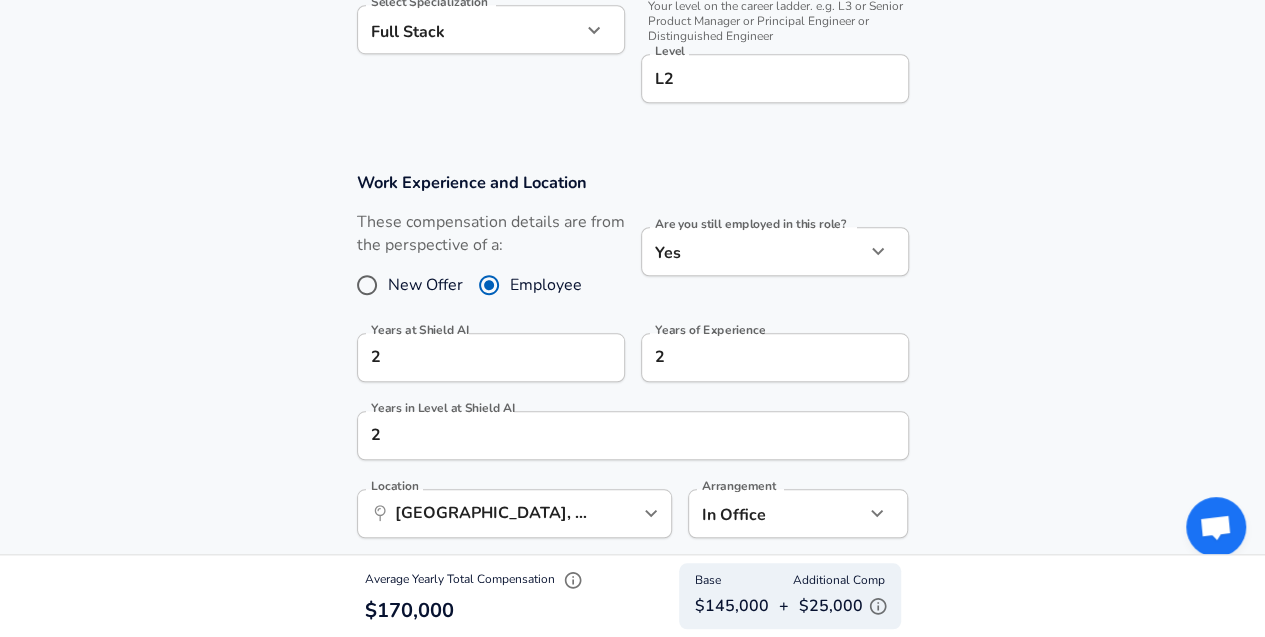scroll, scrollTop: 1140, scrollLeft: 0, axis: vertical 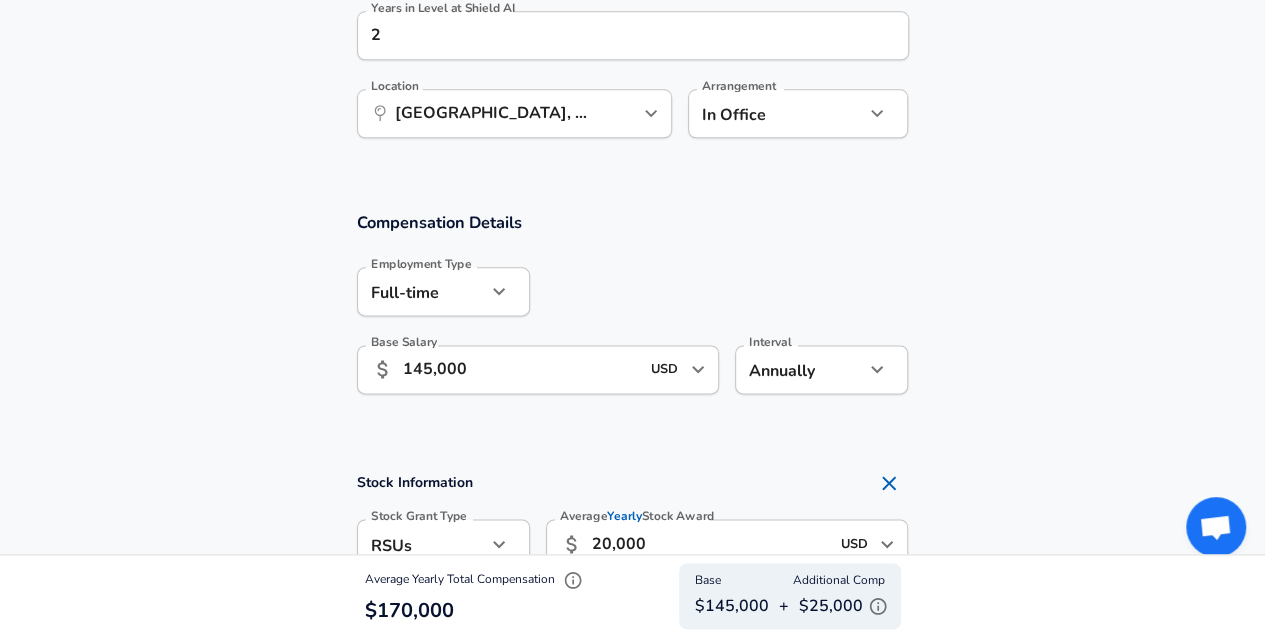click on "145,000" at bounding box center (521, 369) 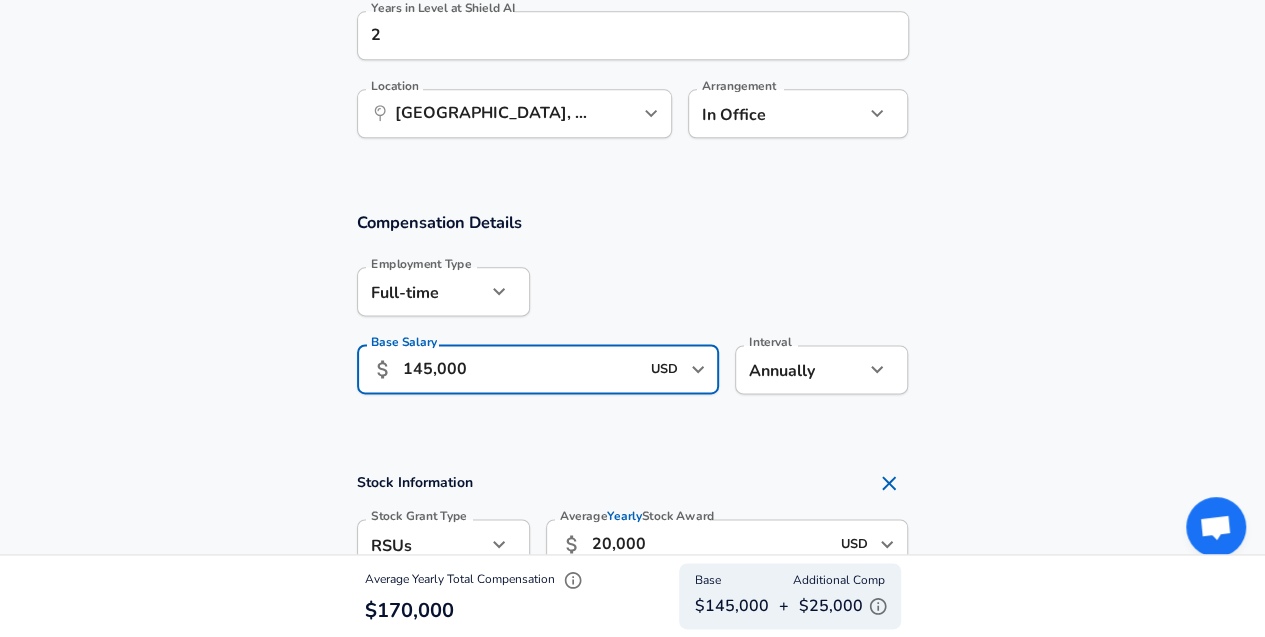 click on "145,000" at bounding box center (521, 369) 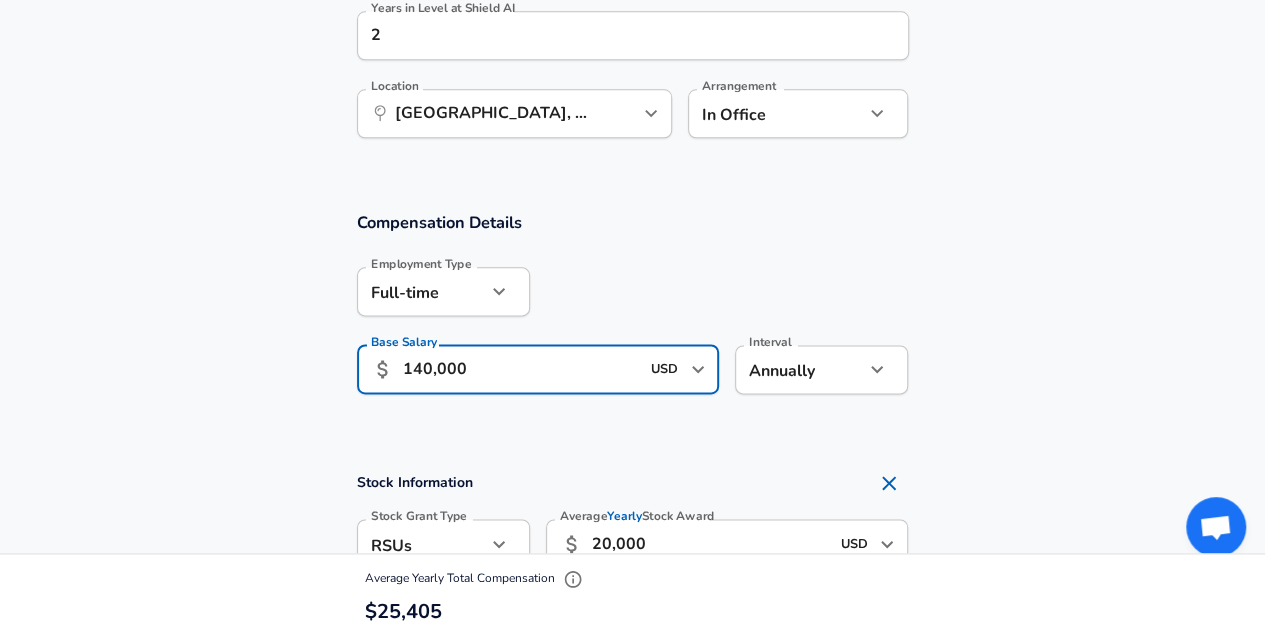 type on "140,000" 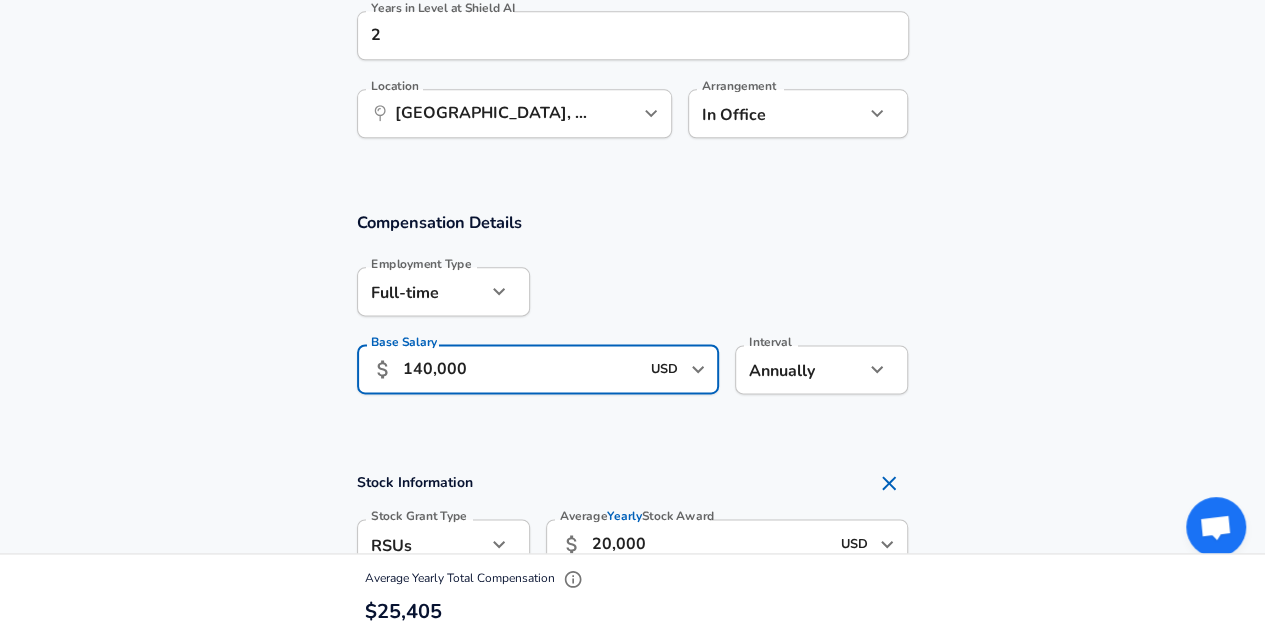 click at bounding box center (719, 290) 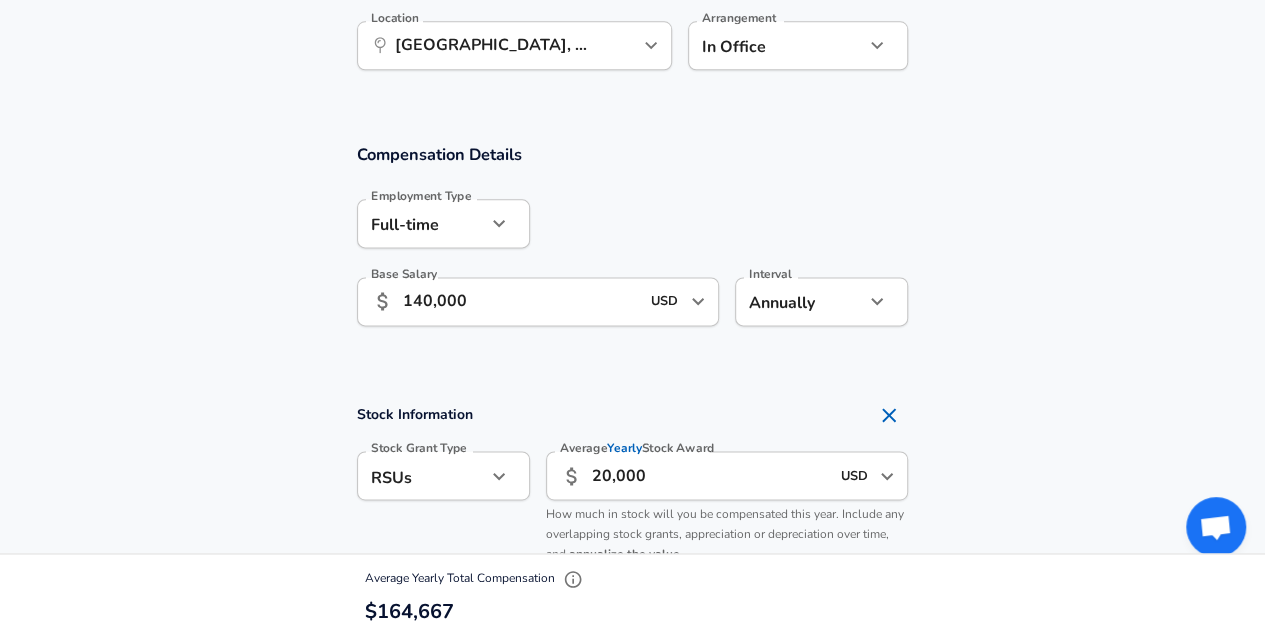 scroll, scrollTop: 1240, scrollLeft: 0, axis: vertical 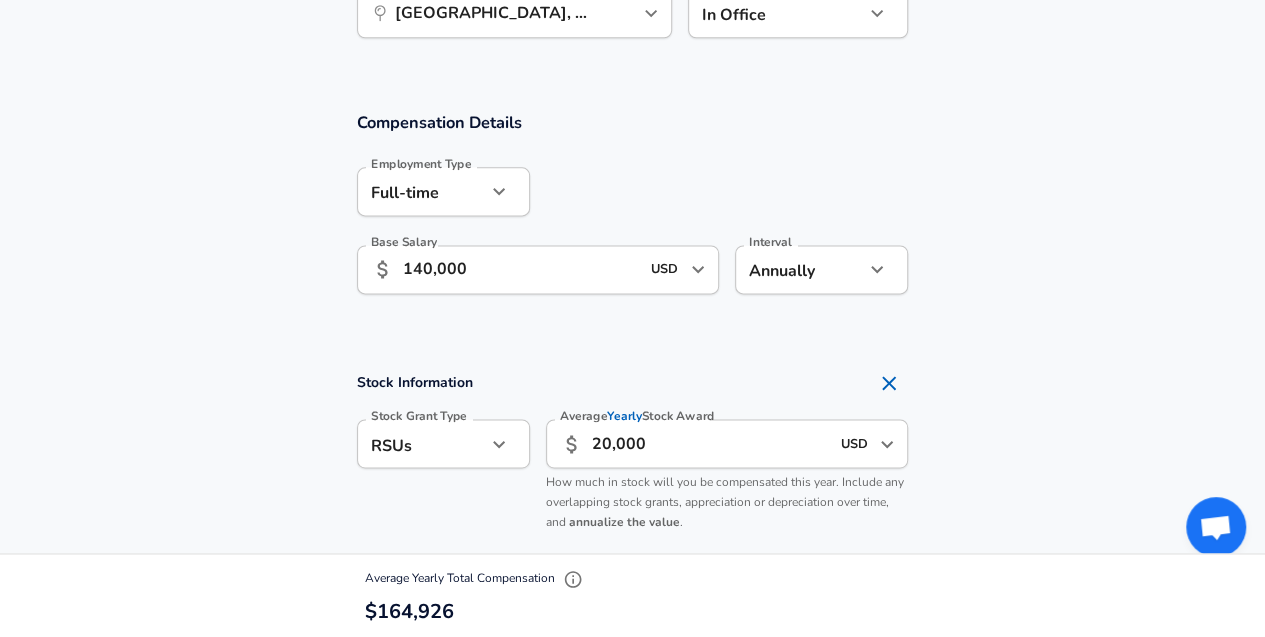 click on "Compensation Details Employment Type [DEMOGRAPHIC_DATA] full_time Employment Type Base Salary ​ 140,000 USD ​ Base Salary Interval Annually yearly Interval" at bounding box center (632, 214) 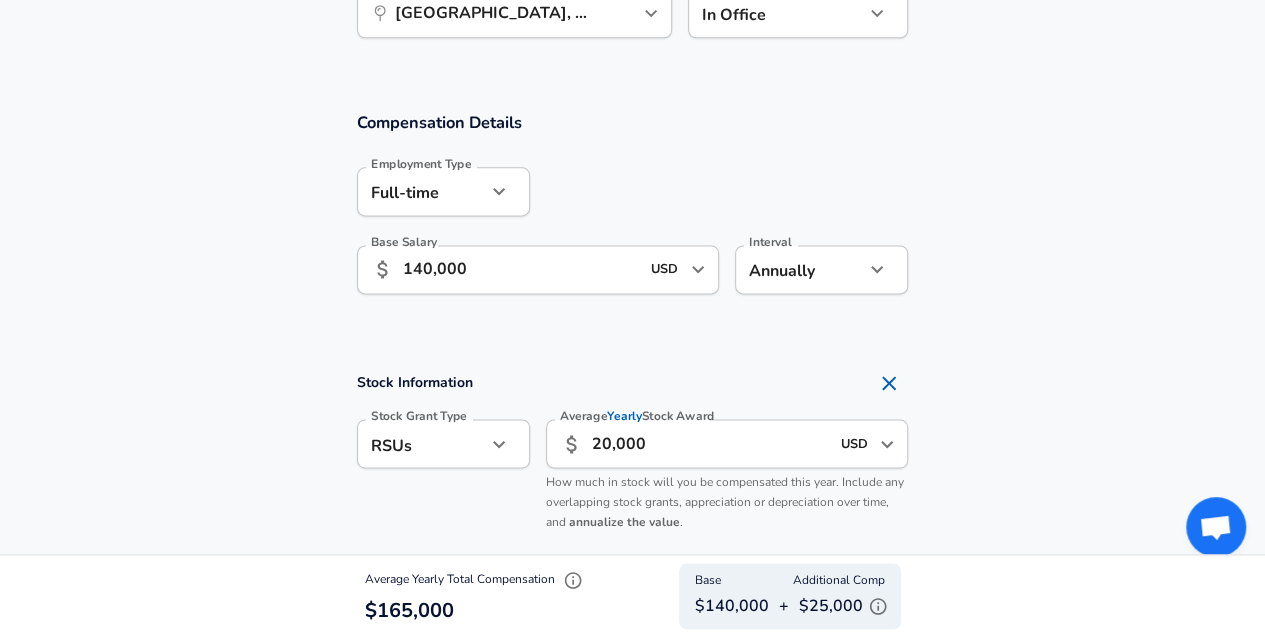 click on "Compensation Details Employment Type [DEMOGRAPHIC_DATA] full_time Employment Type Base Salary ​ 140,000 USD ​ Base Salary Interval Annually yearly Interval" at bounding box center (632, 214) 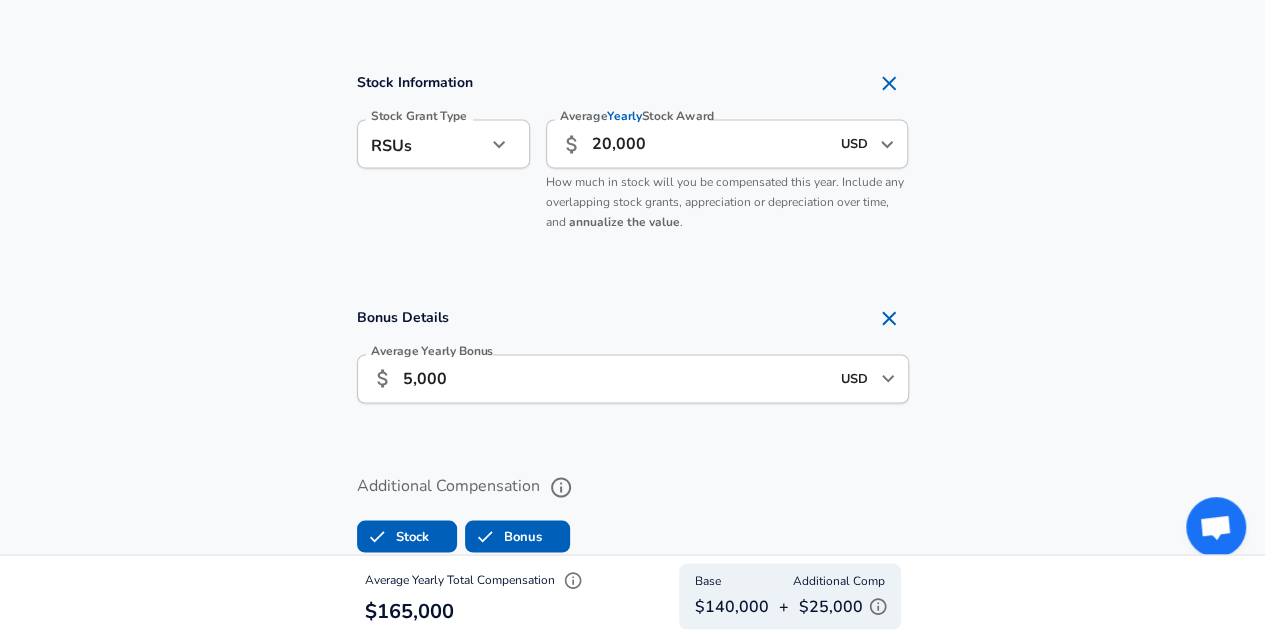 click on "Bonus Details  Average Yearly Bonus ​ 5,000 USD ​ Average Yearly Bonus" at bounding box center (632, 360) 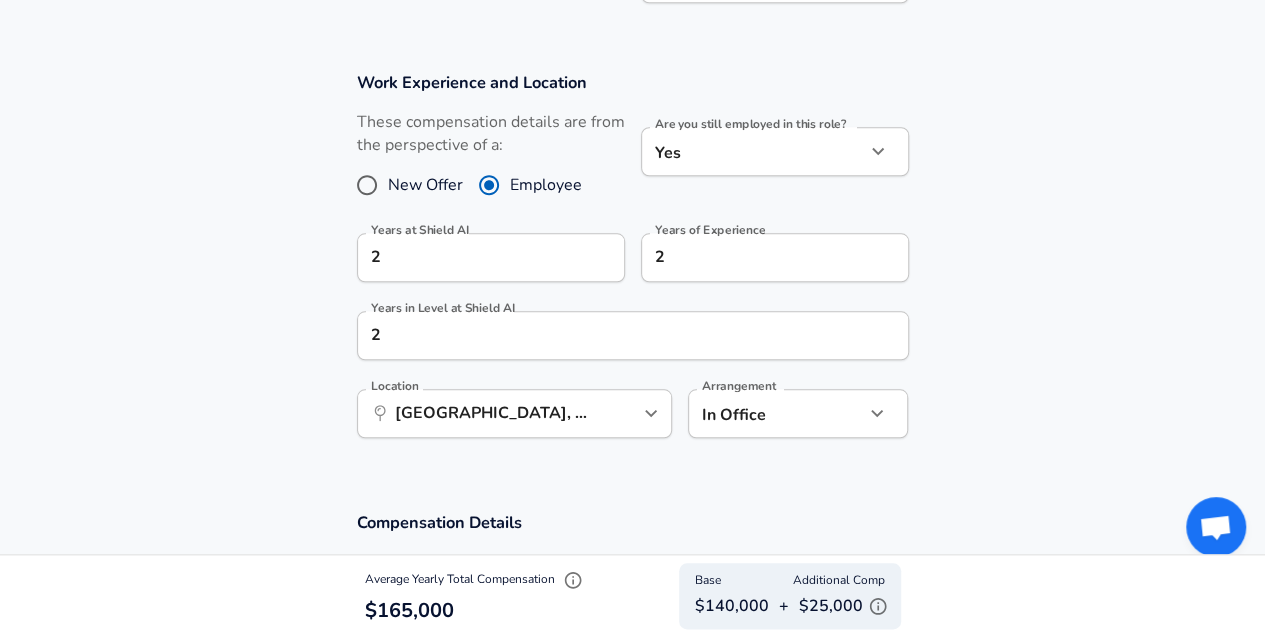 click on "Work Experience and Location These compensation details are from the perspective of a: New Offer Employee Are you still employed in this role? Yes yes Are you still employed in this role? Years at Shield AI 2 Years at Shield AI Years of Experience 2 Years of Experience Years in Level at Shield AI 2 Years in Level at Shield AI Location ​ [GEOGRAPHIC_DATA], [GEOGRAPHIC_DATA] Location Arrangement In Office office Arrangement" at bounding box center (632, 265) 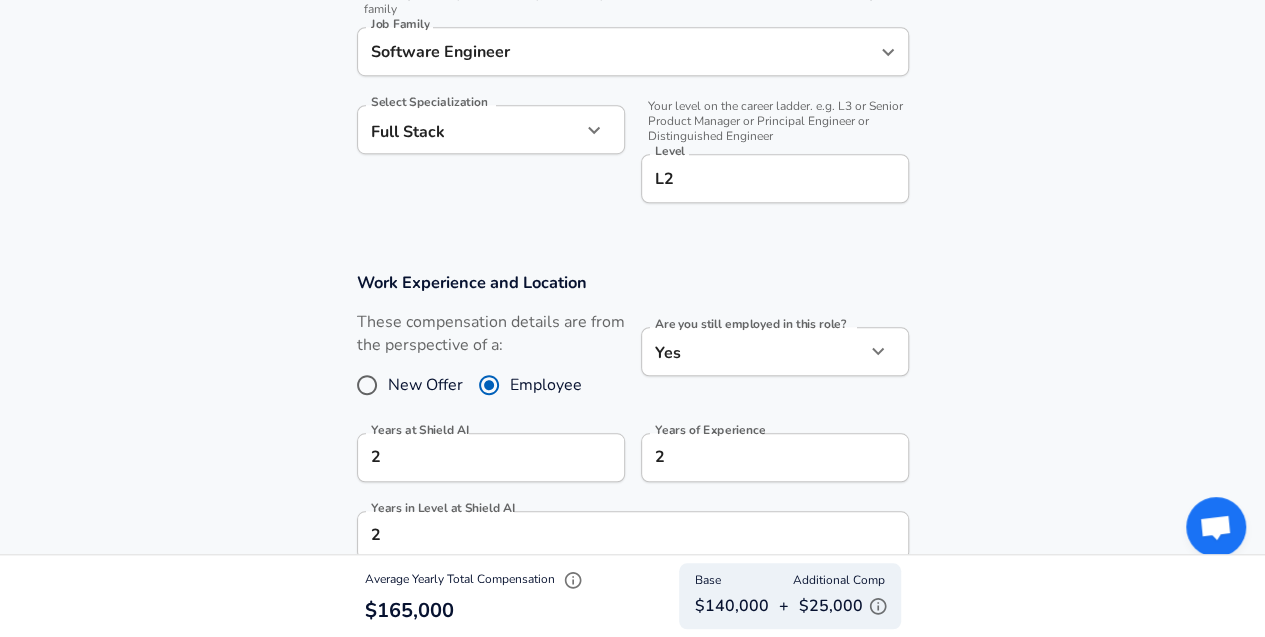 scroll, scrollTop: 940, scrollLeft: 0, axis: vertical 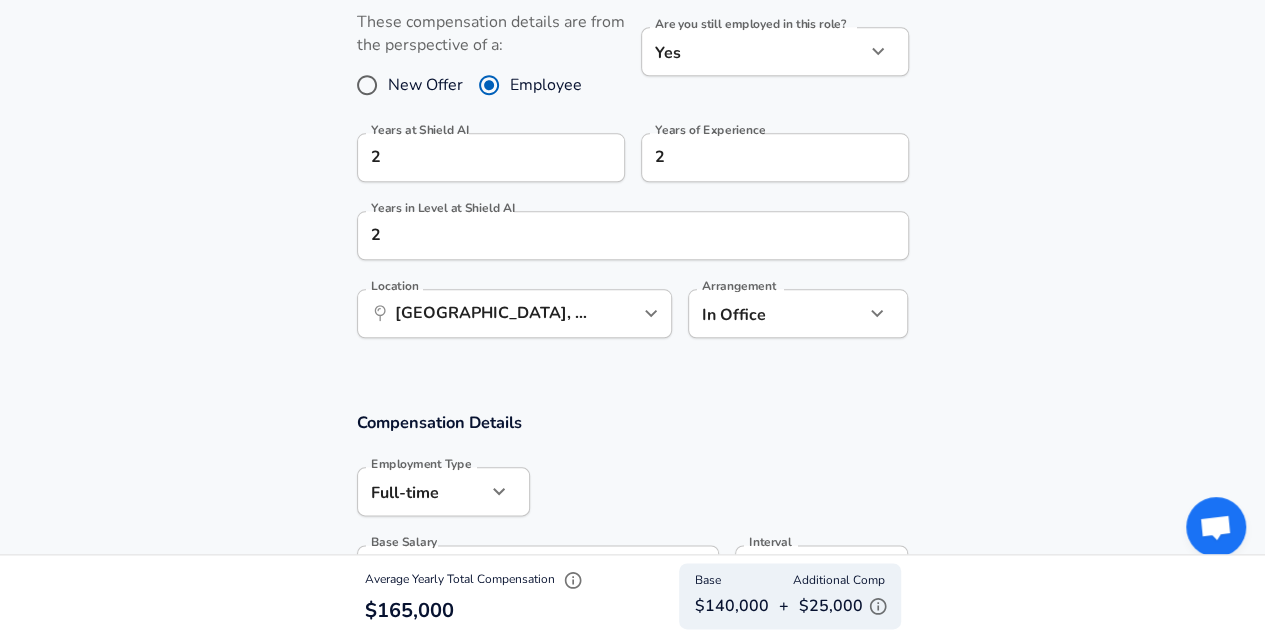 click on "Work Experience and Location These compensation details are from the perspective of a: New Offer Employee Are you still employed in this role? Yes yes Are you still employed in this role? Years at Shield AI 2 Years at Shield AI Years of Experience 2 Years of Experience Years in Level at Shield AI 2 Years in Level at Shield AI Location ​ [GEOGRAPHIC_DATA], [GEOGRAPHIC_DATA] Location Arrangement In Office office Arrangement" at bounding box center [632, 165] 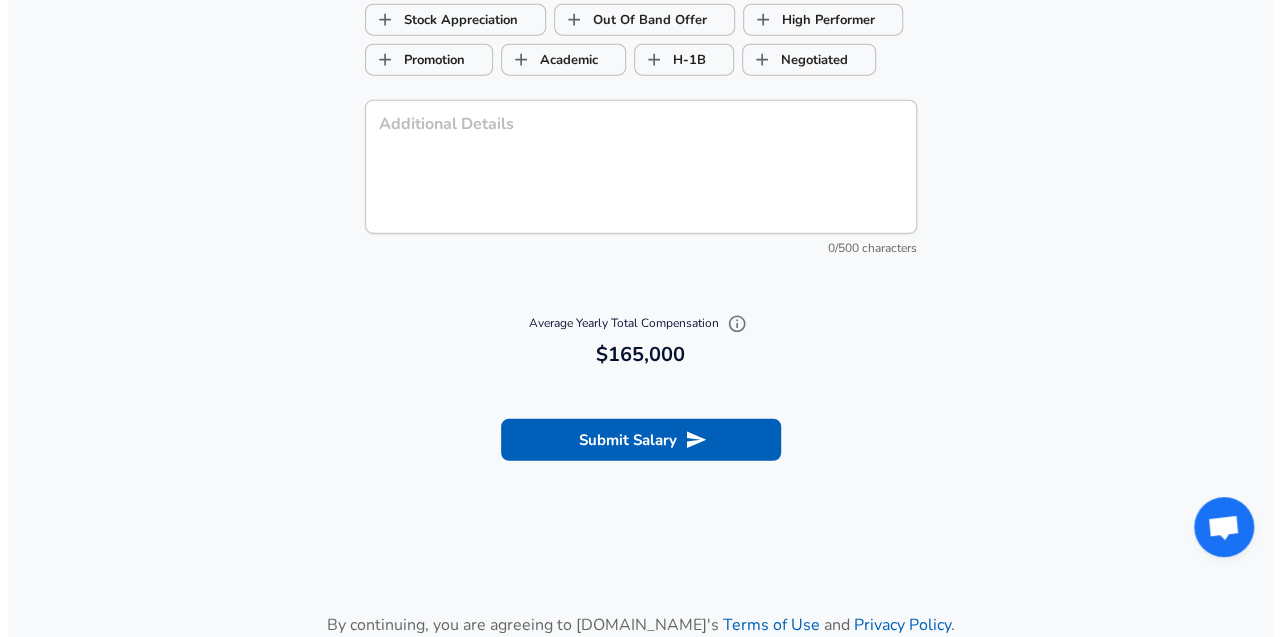 scroll, scrollTop: 2340, scrollLeft: 0, axis: vertical 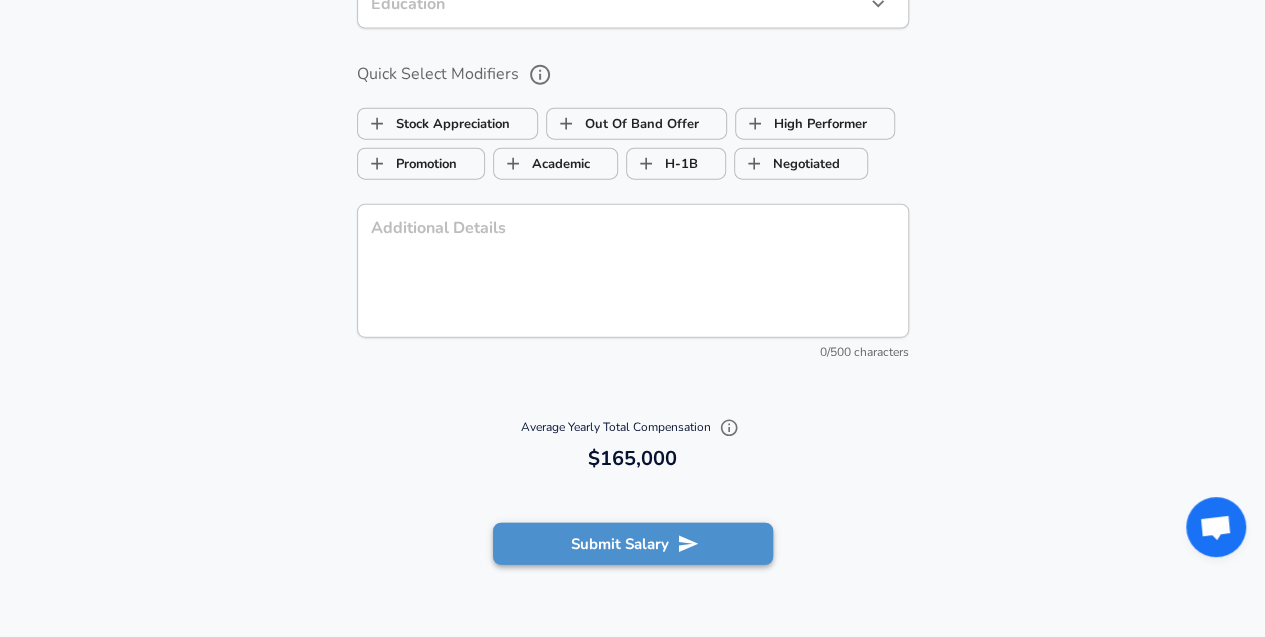 click on "Submit Salary" at bounding box center (633, 544) 